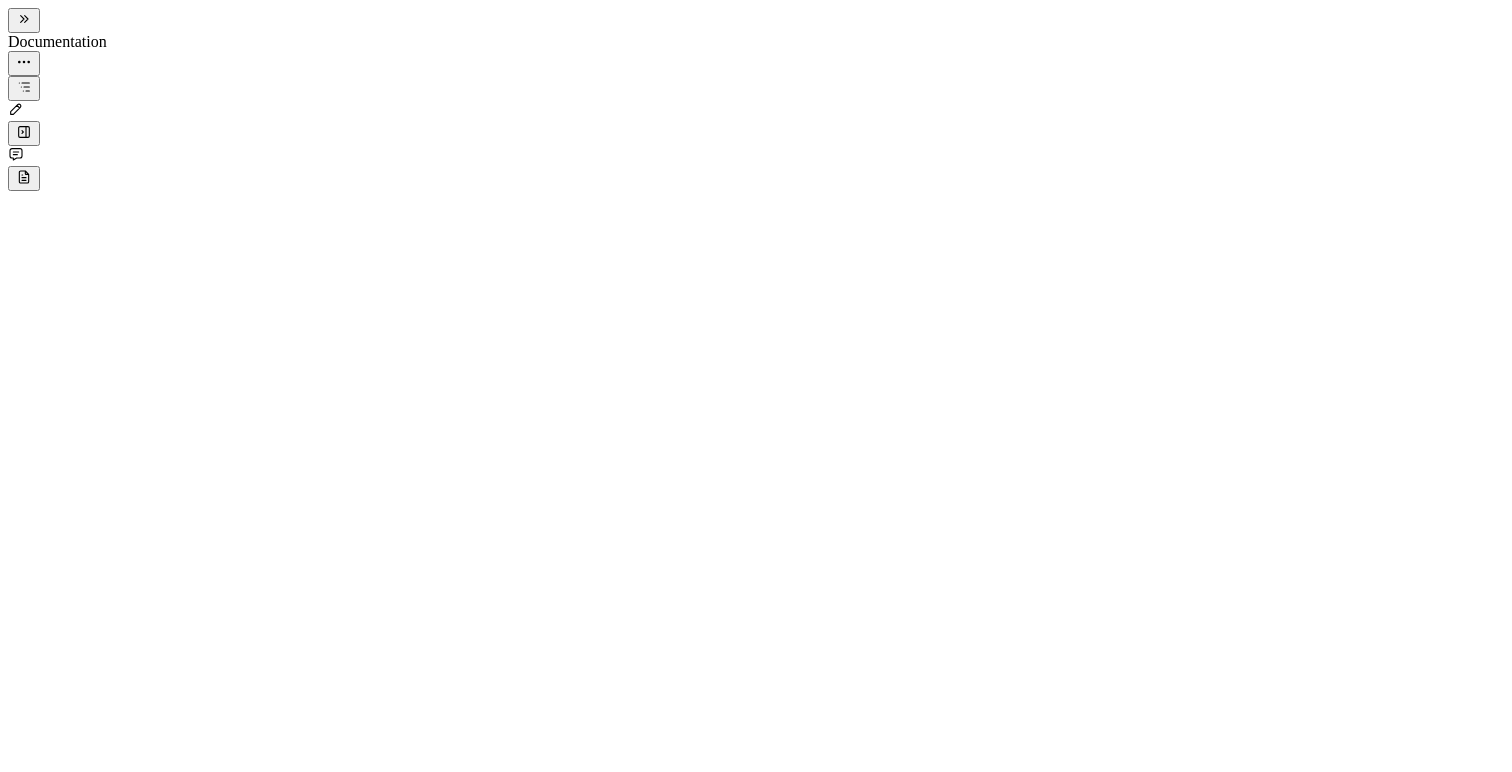 scroll, scrollTop: 0, scrollLeft: 0, axis: both 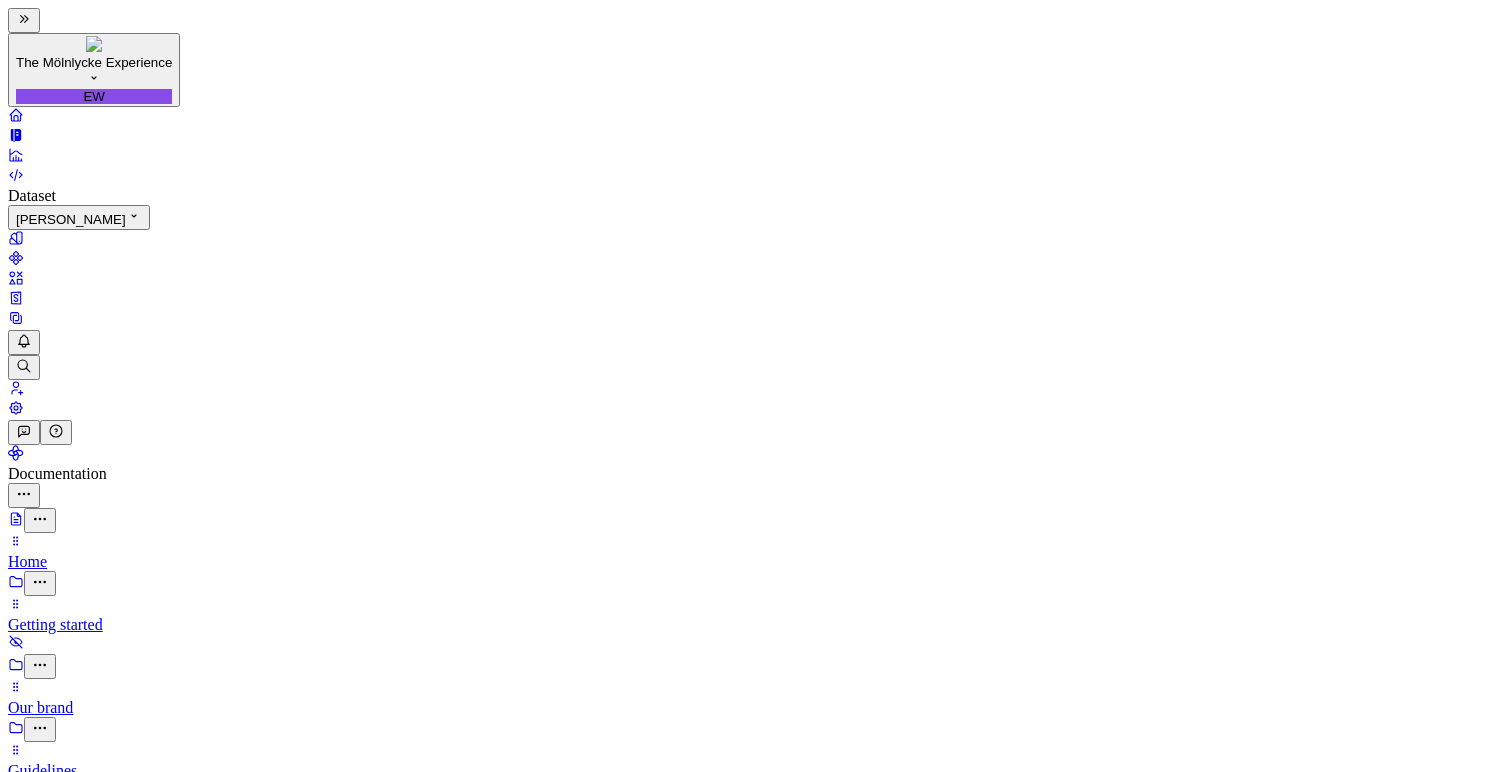 type on "*" 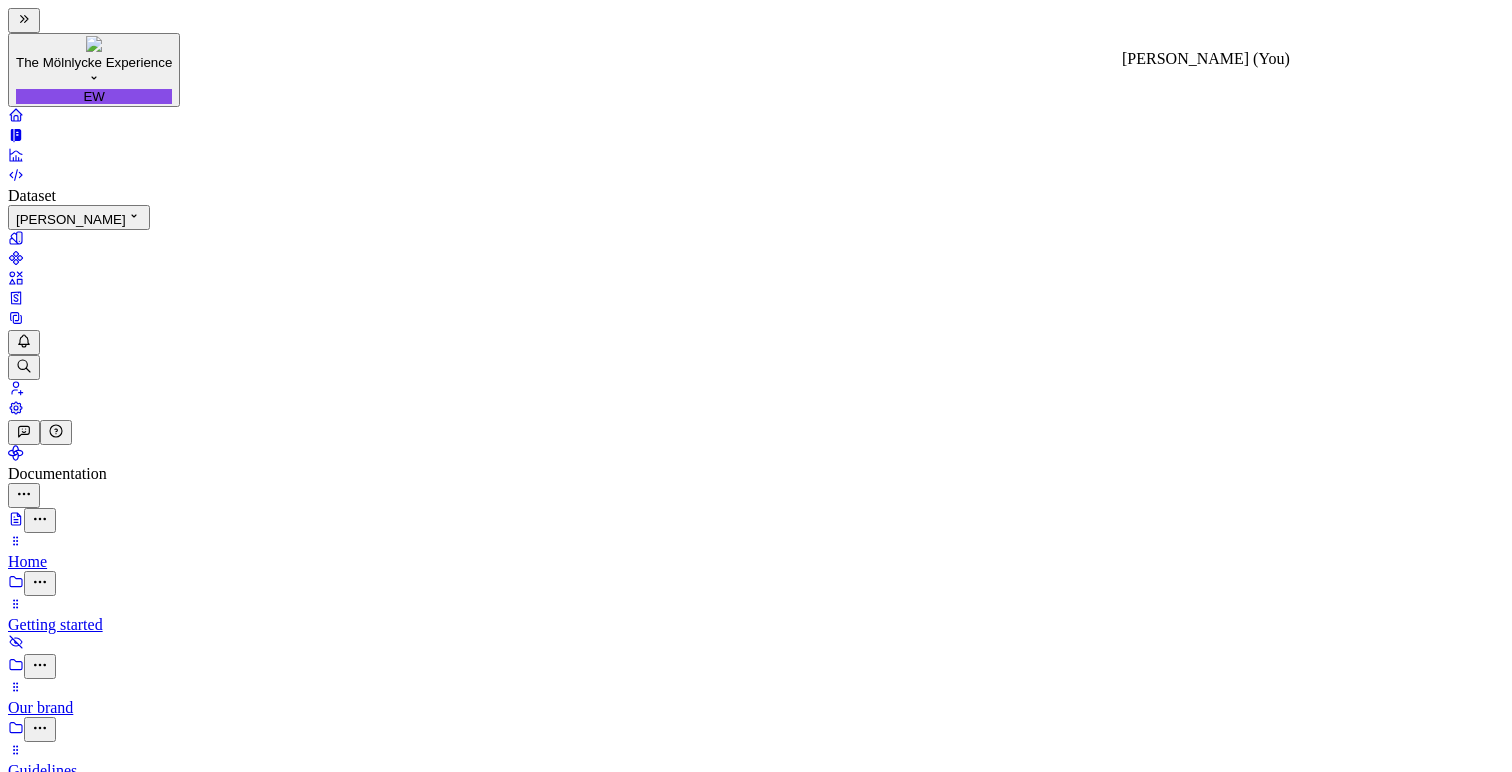 click on "EW" at bounding box center [756, 1189] 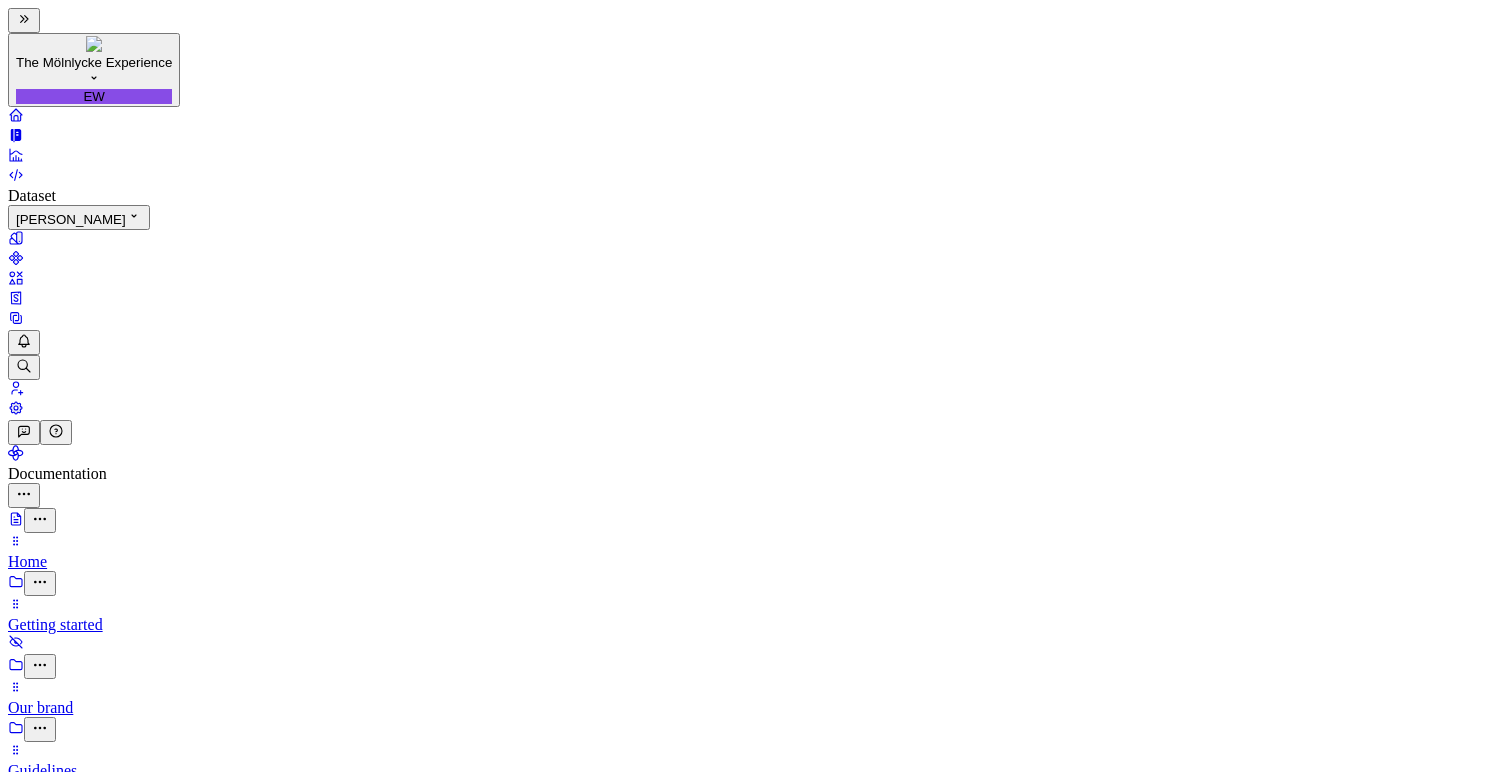 click on "The Mölnlycke Experience EW Dataset Eriks brand Documentation
Accessibility guide for tree Page tree.
Navigate the tree with the arrow keys. Common tree hotkeys apply. Further keybindings are available:
enter to execute primary action on focused item
f2 to start renaming the focused item
escape to abort renaming an item
control+d to start dragging selected items
Home Getting started Our brand Guidelines Resources Specific areas To add later Help center Archive - keep for now Add EW Share Preview Publish 7 Pages Add
Accessibility guide for tree Page tree.
Navigate the tree with the arrow keys. Common tree hotkeys apply. Further keybindings are available:
enter to execute primary action on focused item
f2 to start renaming the focused item
escape to abort renaming an item
control+d to start dragging selected items
Resources UI Components UI Components Button Tab 1 EW ." at bounding box center [756, 1324] 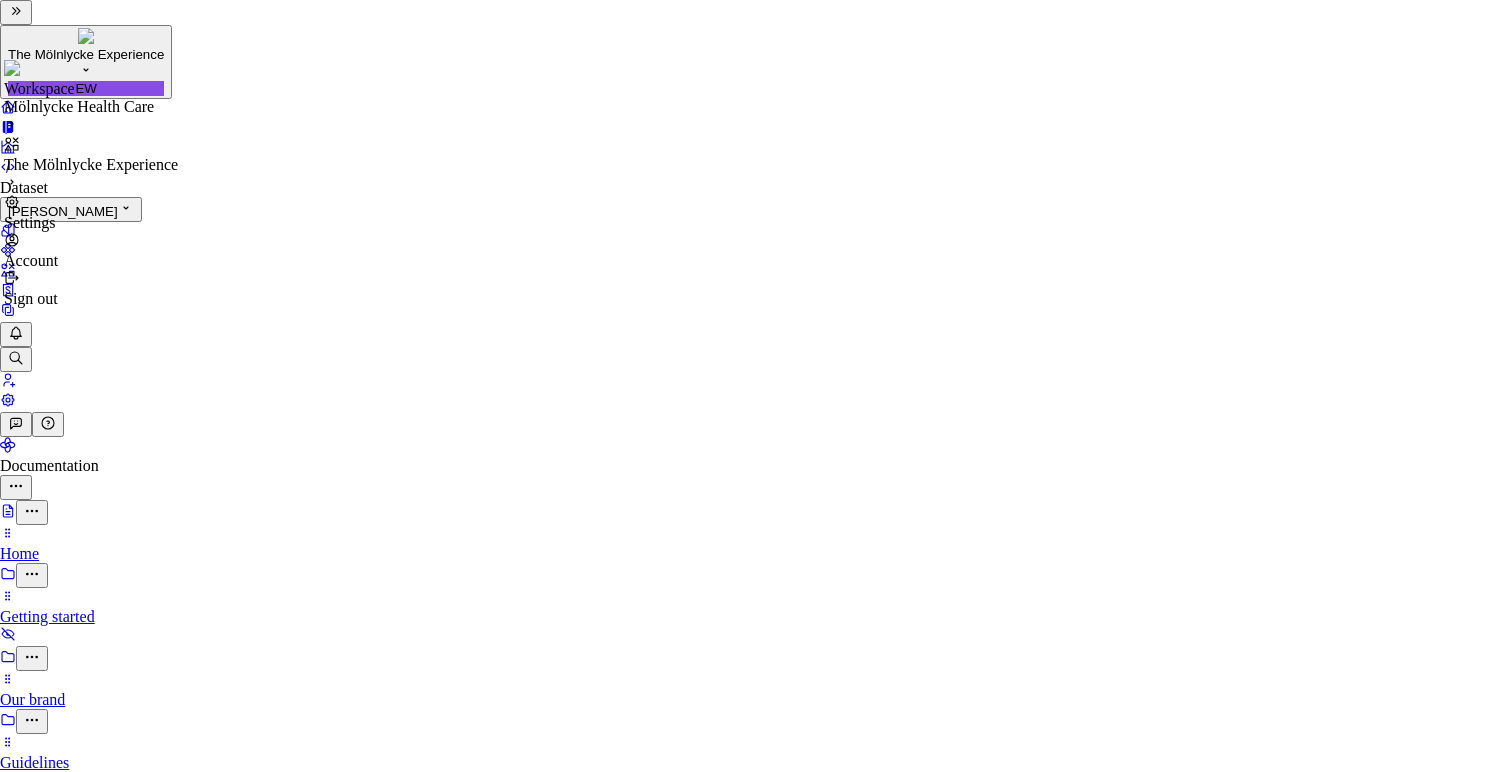 click on "Account" at bounding box center [91, 261] 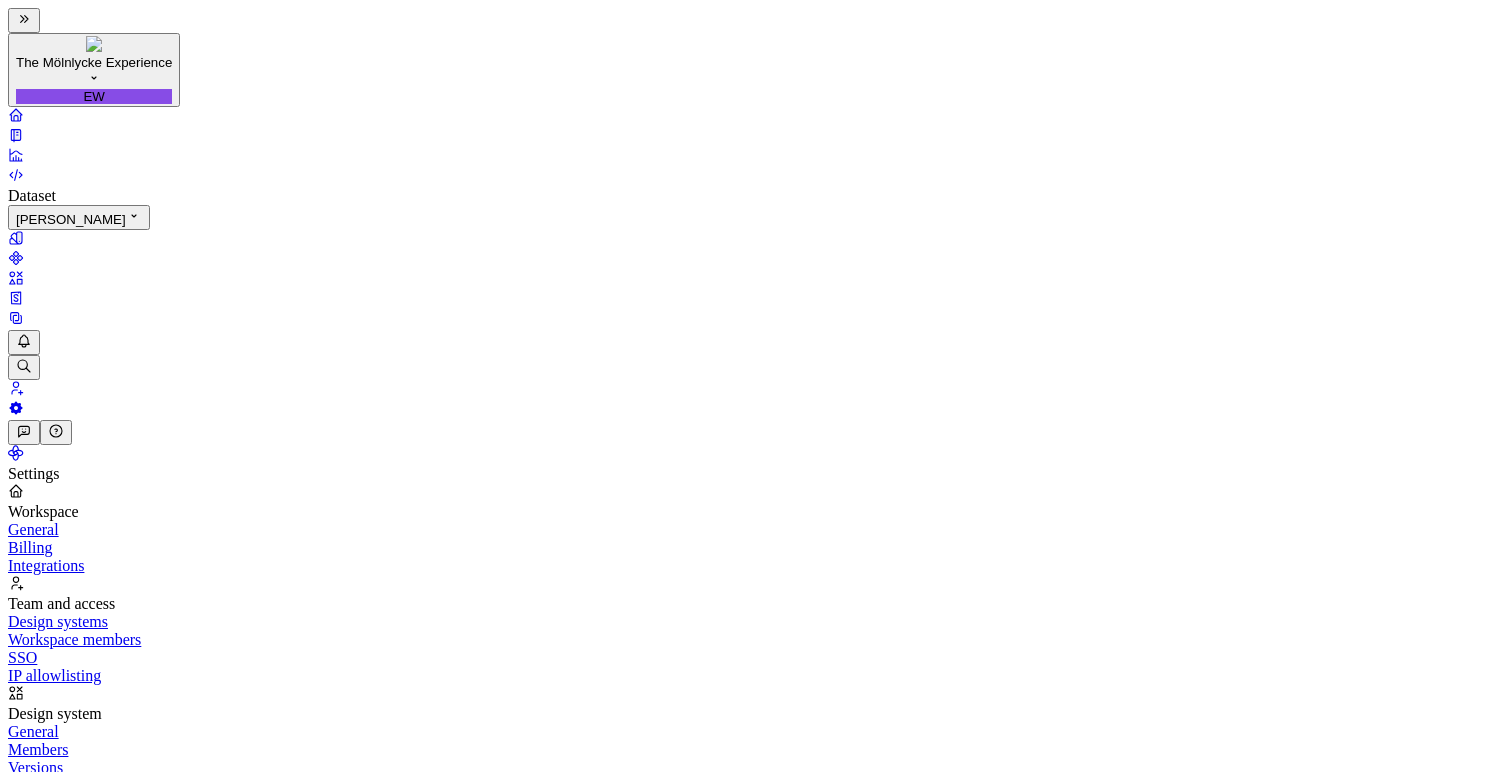 scroll, scrollTop: 60, scrollLeft: 0, axis: vertical 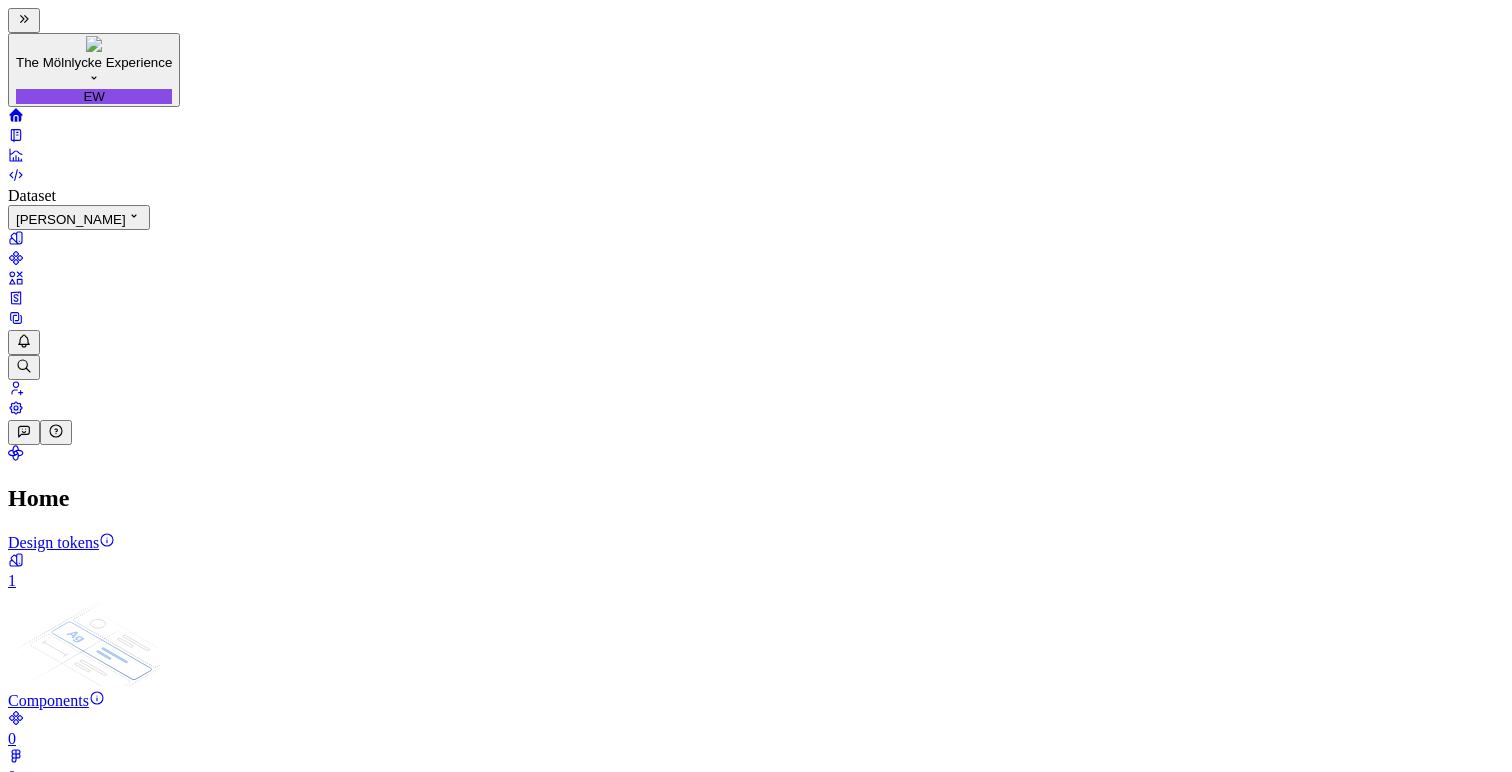 click on "The Mölnlycke Experience EW Dataset Eriks brand Home Design tokens 1 Components 0 0 Assets 0 Docs pages 511 Data sources Connect Figma and Storybook Import Figma components, variables and Storybook stories to build your docs and run automations. Connect data source Destinations Documentation Last published 34 minutes ago Open editor Code automation Export to code Build a pipeline and automate code delivery. Product documentation Learn how to build, manage and maintain design systems in smarter ways. Developer documentation Start delivering your design choices to your codebases right away. Join our Slack community Connect and learn with other design system practitioners.   *" at bounding box center (756, 1201) 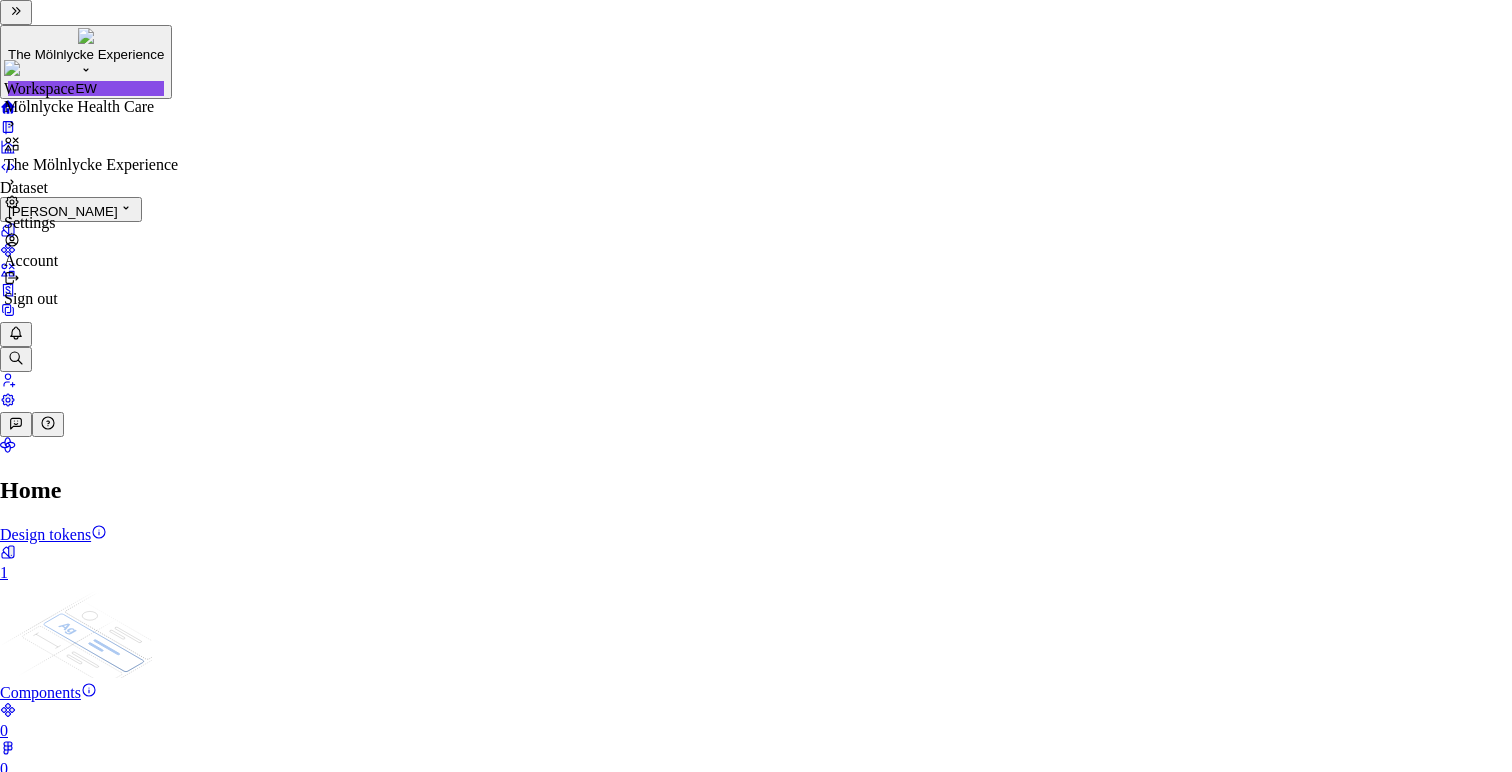 click on "Settings" at bounding box center [91, 223] 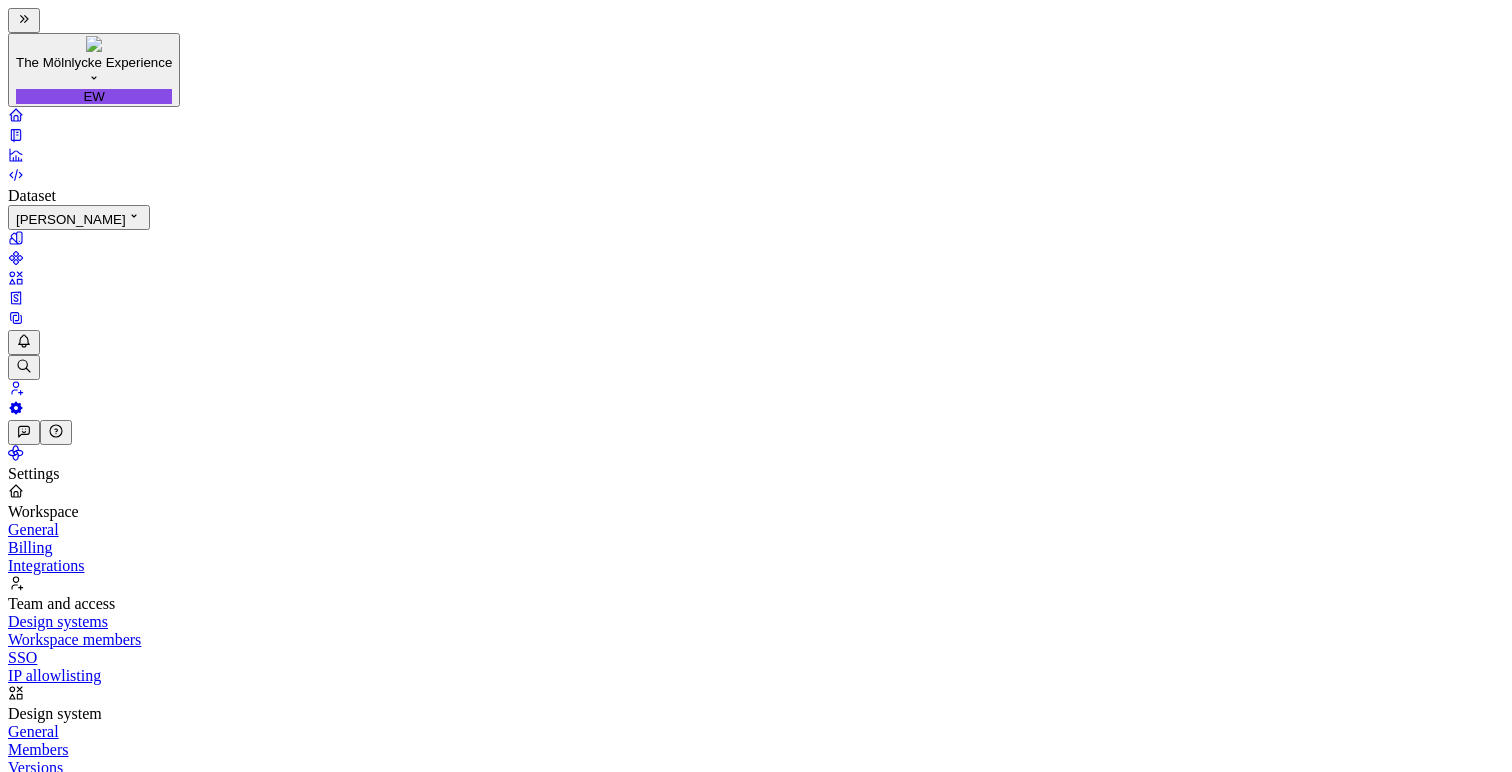 scroll, scrollTop: 0, scrollLeft: 0, axis: both 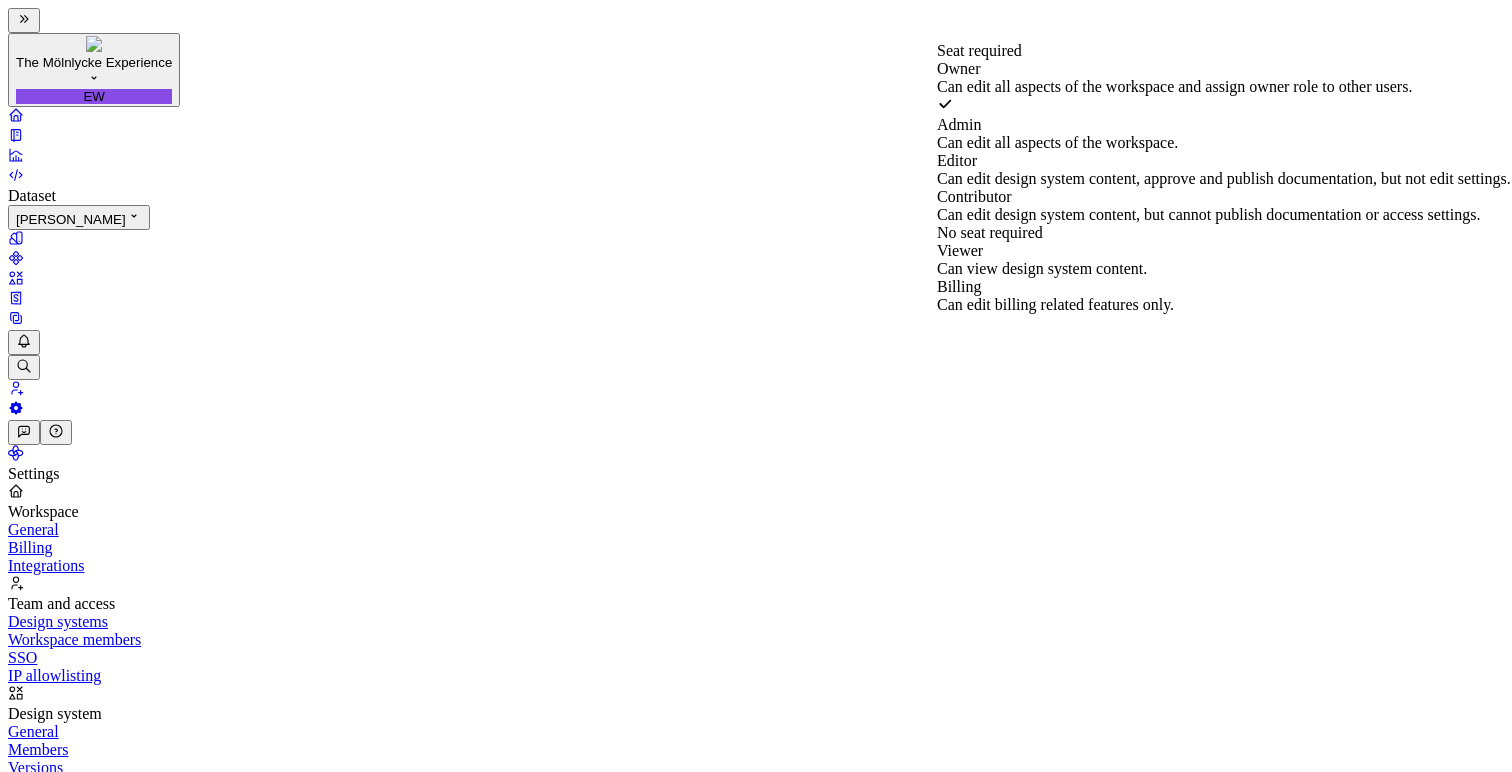 click on "3 / 3 editor seats assigned Member Workspace role KW [PERSON_NAME] [EMAIL_ADDRESS][PERSON_NAME][DOMAIN_NAME] Owner EW [PERSON_NAME] [PERSON_NAME][EMAIL_ADDRESS][PERSON_NAME][DOMAIN_NAME] Admin Change role ME Mattias E [EMAIL_ADDRESS][DOMAIN_NAME] Admin Change role A [EMAIL_ADDRESS][PERSON_NAME][DOMAIN_NAME] Viewer Change role A [EMAIL_ADDRESS][DOMAIN_NAME] Viewer Change role A [PERSON_NAME][EMAIL_ADDRESS][DOMAIN_NAME] Viewer Change role A [EMAIL_ADDRESS][PERSON_NAME][DOMAIN_NAME] Viewer Change role A [PERSON_NAME][EMAIL_ADDRESS][PERSON_NAME][DOMAIN_NAME] Viewer Change role A [PERSON_NAME][EMAIL_ADDRESS][DOMAIN_NAME] Viewer Change role A [PERSON_NAME][EMAIL_ADDRESS][DOMAIN_NAME] Viewer Change role A [EMAIL_ADDRESS][DOMAIN_NAME] Viewer Change role A [PERSON_NAME][EMAIL_ADDRESS][PERSON_NAME][DOMAIN_NAME] Viewer Change role A [EMAIL_ADDRESS][DOMAIN_NAME] Viewer Change role A [PERSON_NAME][EMAIL_ADDRESS][PERSON_NAME][DOMAIN_NAME] Viewer Change role A [EMAIL_ADDRESS][DOMAIN_NAME] Viewer Change role A [PERSON_NAME][EMAIL_ADDRESS][PERSON_NAME][DOMAIN_NAME] Viewer Change role A [EMAIL_ADDRESS][DOMAIN_NAME] Viewer Change role A [PERSON_NAME][EMAIL_ADDRESS][PERSON_NAME][DOMAIN_NAME] Viewer Change role A [EMAIL_ADDRESS][DOMAIN_NAME] Viewer Change role A Viewer Change role A A A" at bounding box center (756, 13618) 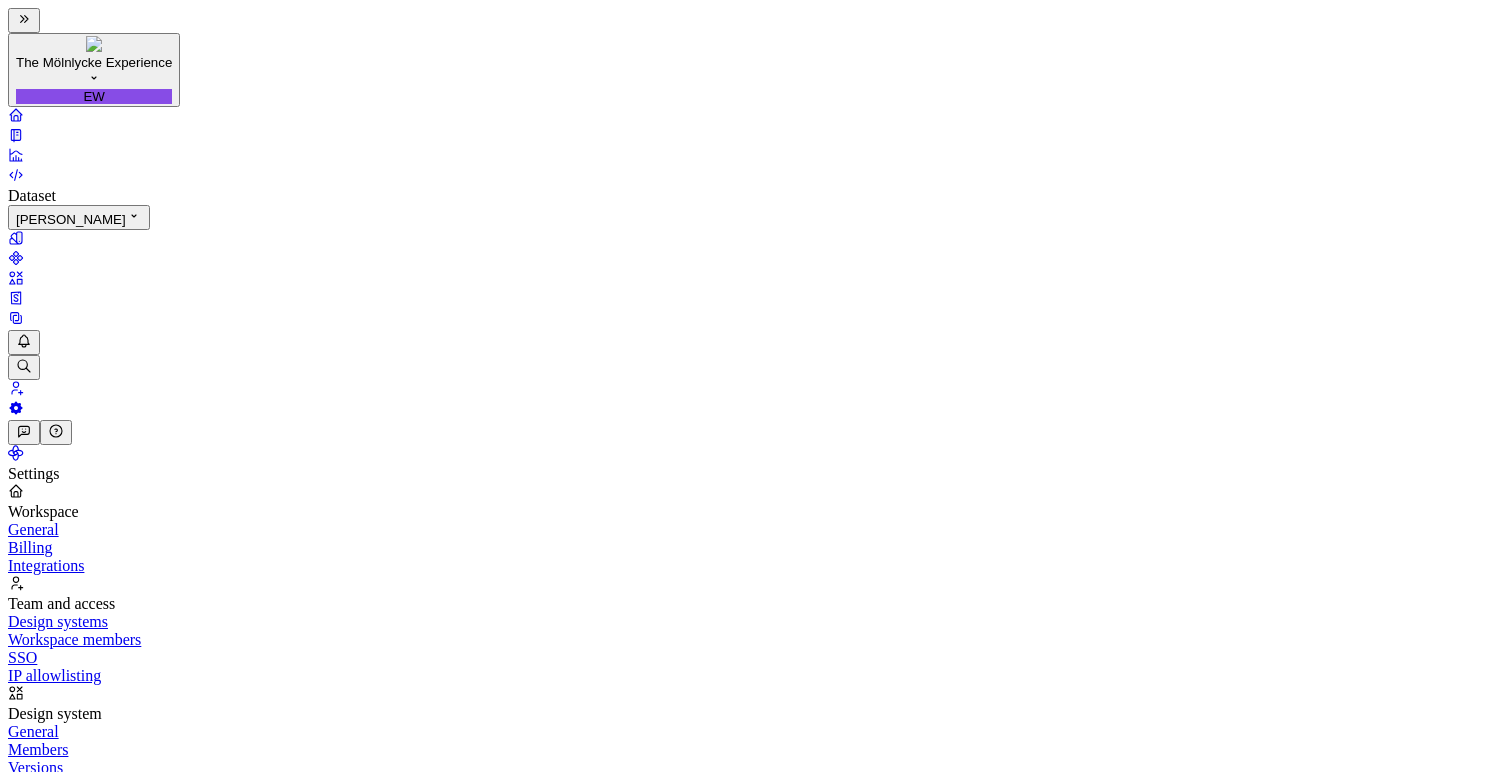 click on "Change role" at bounding box center (829, 1441) 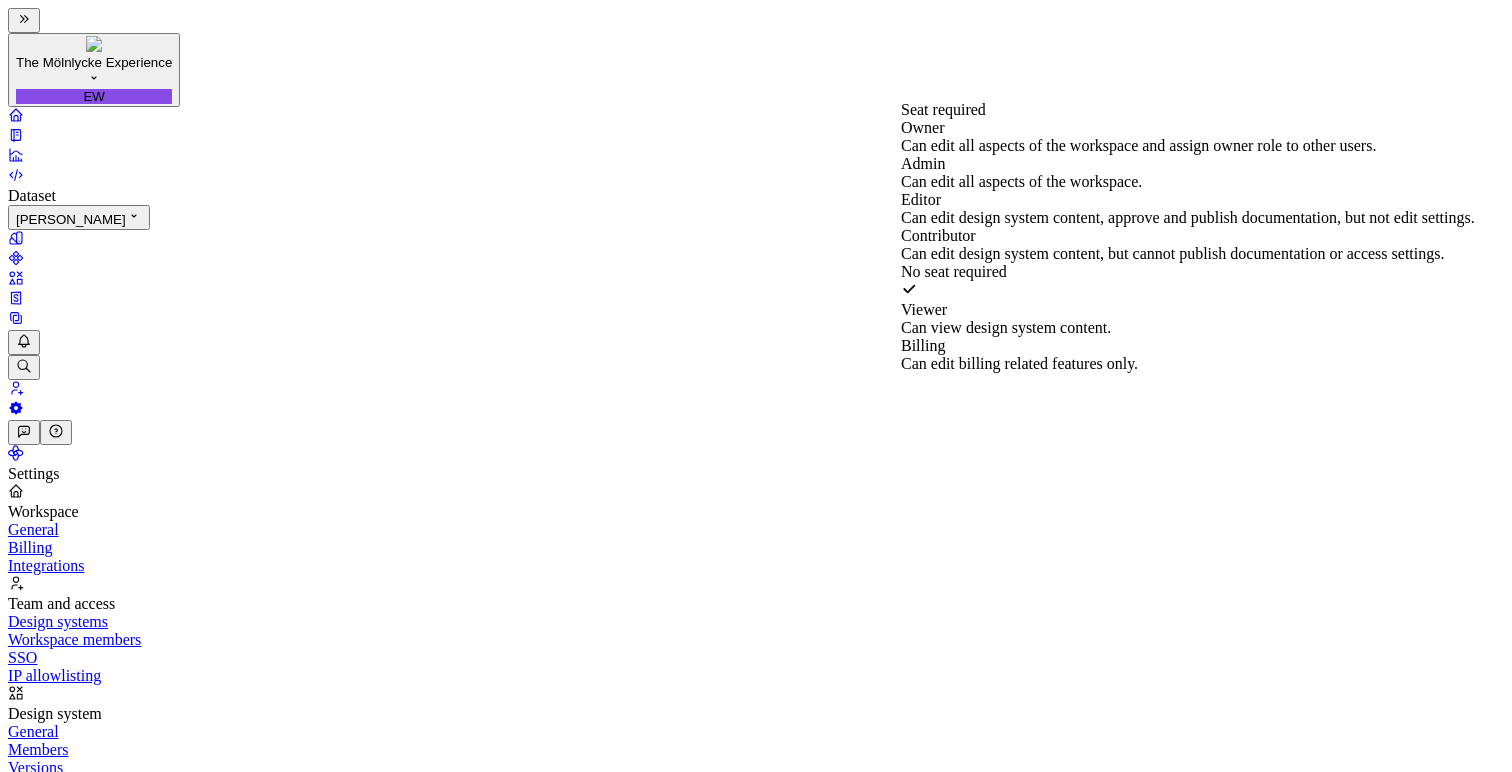click on "3 / 3 editor seats assigned Member Workspace role KW [PERSON_NAME] [EMAIL_ADDRESS][PERSON_NAME][DOMAIN_NAME] Owner EW [PERSON_NAME] [PERSON_NAME][EMAIL_ADDRESS][PERSON_NAME][DOMAIN_NAME] Admin Change role ME Mattias E [EMAIL_ADDRESS][DOMAIN_NAME] Admin Change role A [EMAIL_ADDRESS][PERSON_NAME][DOMAIN_NAME] Viewer Change role A [EMAIL_ADDRESS][DOMAIN_NAME] Viewer Change role A [PERSON_NAME][EMAIL_ADDRESS][DOMAIN_NAME] Viewer Change role A [EMAIL_ADDRESS][PERSON_NAME][DOMAIN_NAME] Viewer Change role A [PERSON_NAME][EMAIL_ADDRESS][PERSON_NAME][DOMAIN_NAME] Viewer Change role A [PERSON_NAME][EMAIL_ADDRESS][DOMAIN_NAME] Viewer Change role A [PERSON_NAME][EMAIL_ADDRESS][DOMAIN_NAME] Viewer Change role A [EMAIL_ADDRESS][DOMAIN_NAME] Viewer Change role A [PERSON_NAME][EMAIL_ADDRESS][PERSON_NAME][DOMAIN_NAME] Viewer Change role A [EMAIL_ADDRESS][DOMAIN_NAME] Viewer Change role A [PERSON_NAME][EMAIL_ADDRESS][PERSON_NAME][DOMAIN_NAME] Viewer Change role A [EMAIL_ADDRESS][DOMAIN_NAME] Viewer Change role A [PERSON_NAME][EMAIL_ADDRESS][PERSON_NAME][DOMAIN_NAME] Viewer Change role A [EMAIL_ADDRESS][DOMAIN_NAME] Viewer Change role A [PERSON_NAME][EMAIL_ADDRESS][PERSON_NAME][DOMAIN_NAME] Viewer Change role A [EMAIL_ADDRESS][DOMAIN_NAME] Viewer Change role A Viewer Change role A A A" at bounding box center [756, 13618] 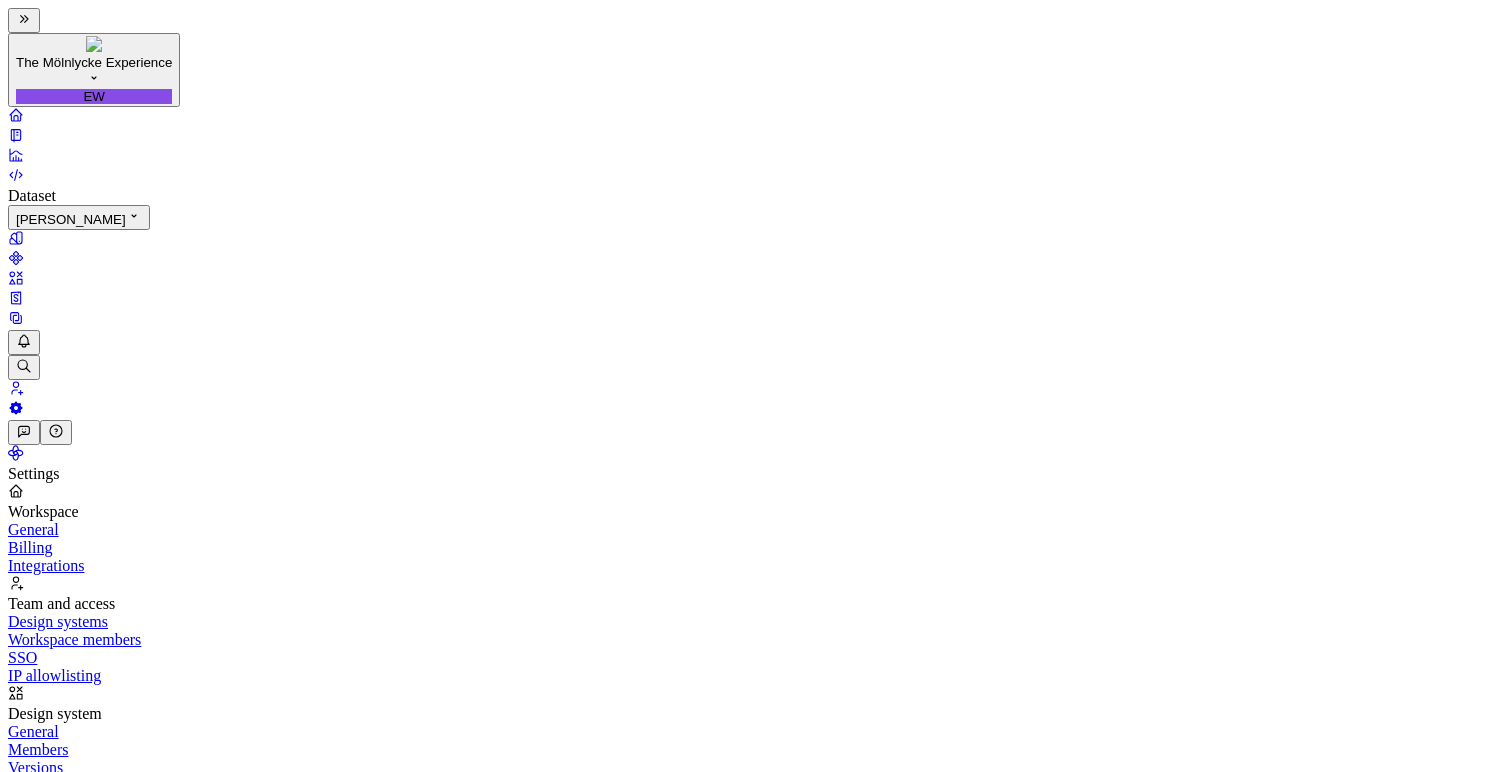 scroll, scrollTop: 0, scrollLeft: 0, axis: both 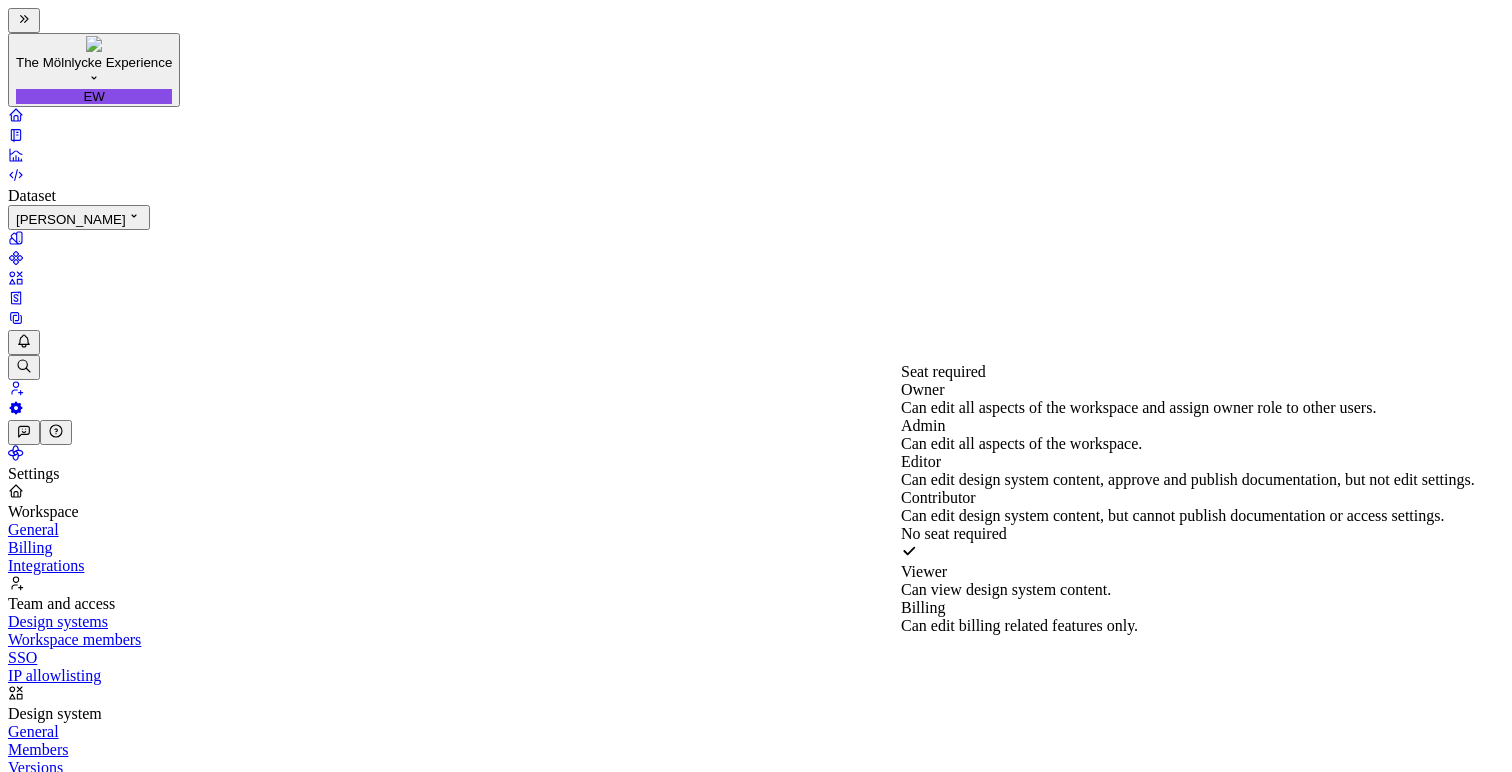 click on "Workspace members Invite new workspace members, adjust roles, and manage your team.   Learn more . Invite 3 / 3 editor seats assigned rasm Member Workspace role [PERSON_NAME] Lindberg [EMAIL_ADDRESS][PERSON_NAME][DOMAIN_NAME] Viewer Change role" at bounding box center [756, 1155] 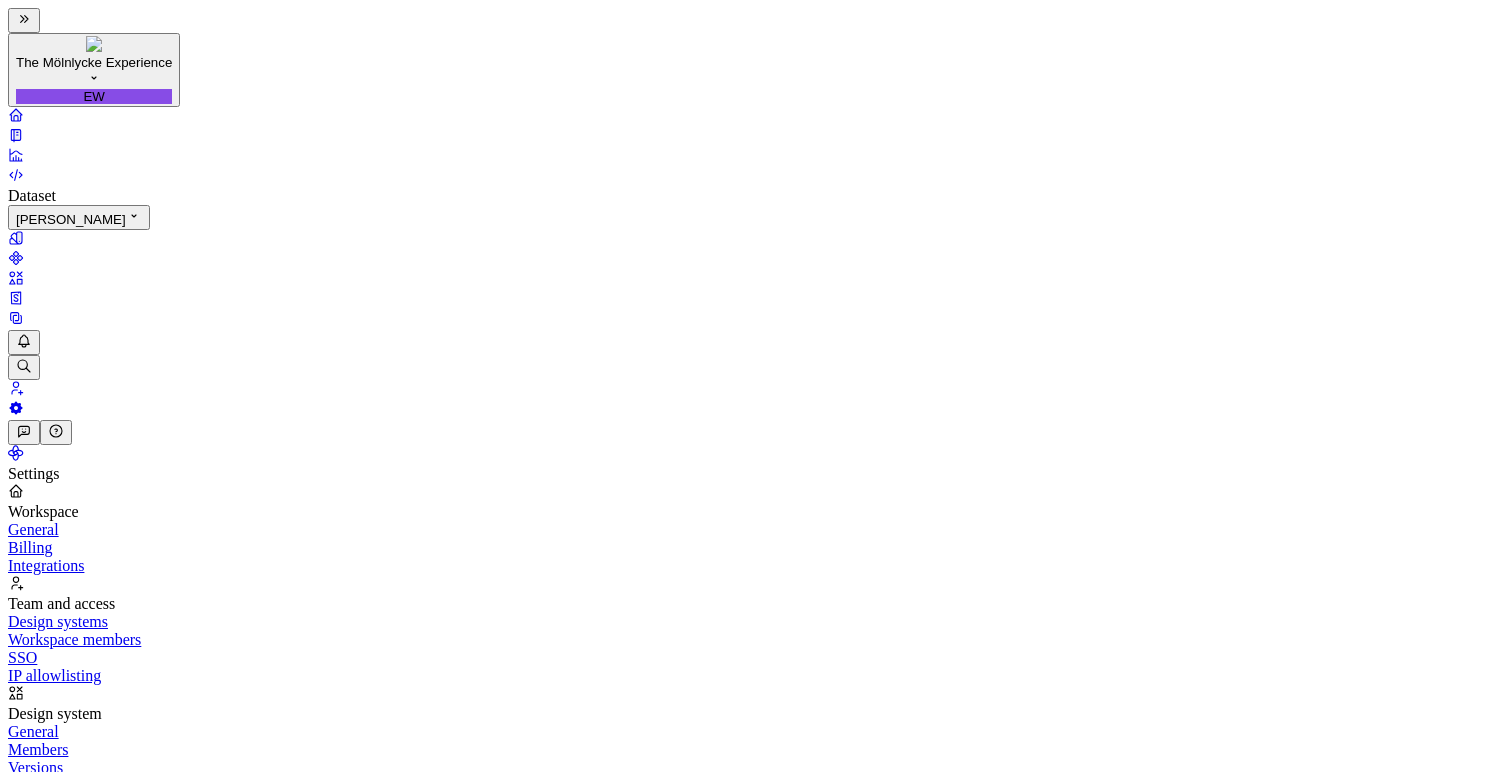 click at bounding box center (24, 1164) 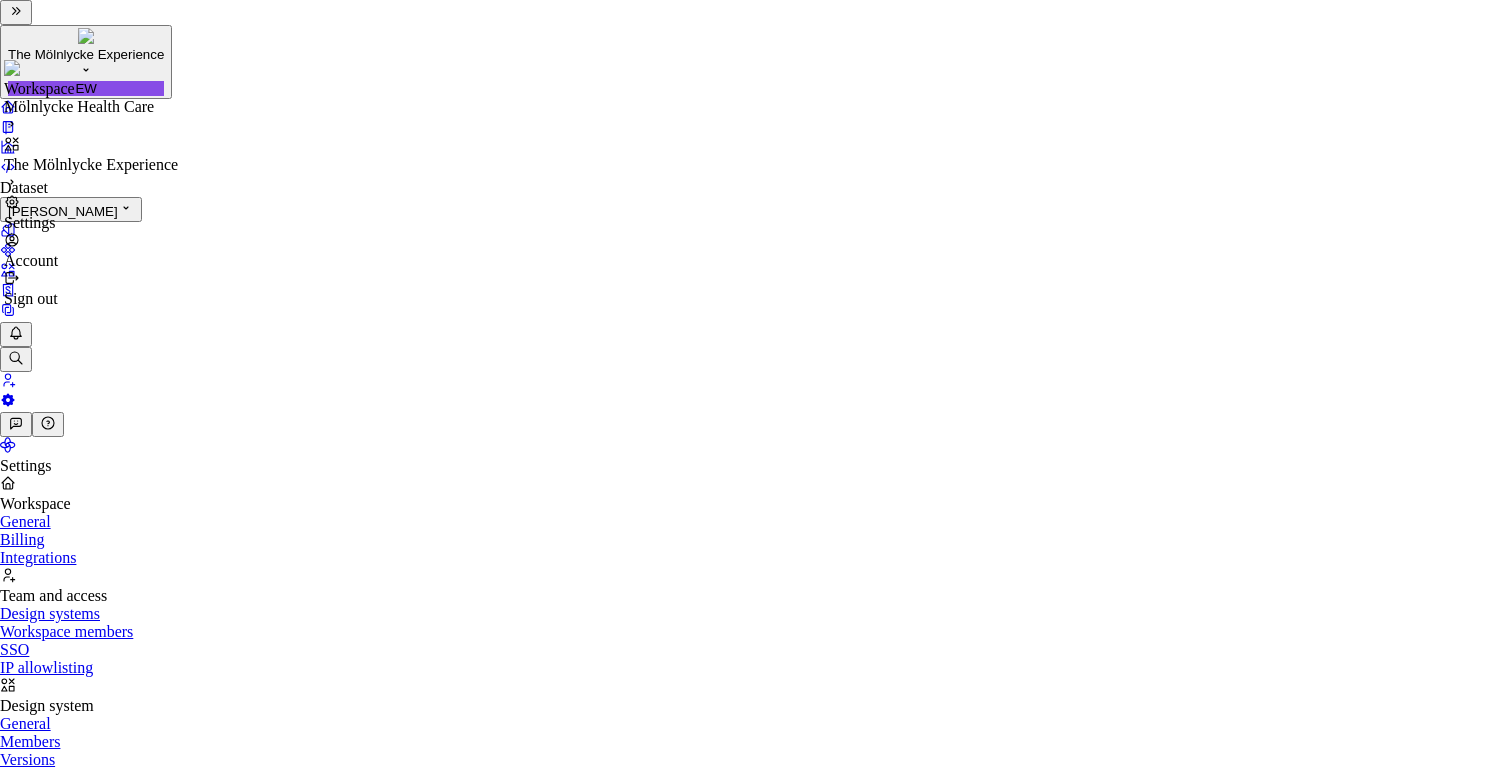 click on "The Mölnlycke Experience EW Dataset Eriks brand Settings Workspace General Billing Integrations Team and access Design systems Workspace members SSO IP allowlisting Design system General Members Versions Datasets Documentation Account Profile Authentication Notifications Workspace members Invite new workspace members, adjust roles, and manage your team.   Learn more . Invite 3 / 3 editor seats assigned Member Workspace role KW [PERSON_NAME] [EMAIL_ADDRESS][PERSON_NAME][DOMAIN_NAME] Owner EW [PERSON_NAME] [PERSON_NAME][EMAIL_ADDRESS][PERSON_NAME][DOMAIN_NAME] Admin Change role ME Mattias E [EMAIL_ADDRESS][DOMAIN_NAME] Admin Change role A [EMAIL_ADDRESS][PERSON_NAME][DOMAIN_NAME] Viewer Change role A [EMAIL_ADDRESS][DOMAIN_NAME] Viewer Change role A [PERSON_NAME][EMAIL_ADDRESS][DOMAIN_NAME] Viewer Change role A [EMAIL_ADDRESS][PERSON_NAME][DOMAIN_NAME] Viewer Change role A [PERSON_NAME][EMAIL_ADDRESS][PERSON_NAME][DOMAIN_NAME] Viewer Change role A [PERSON_NAME][EMAIL_ADDRESS][DOMAIN_NAME] Viewer Change role A [PERSON_NAME][EMAIL_ADDRESS][DOMAIN_NAME] Viewer Change role A [EMAIL_ADDRESS][DOMAIN_NAME] Viewer Change role A Viewer Change role A A" at bounding box center [756, 13092] 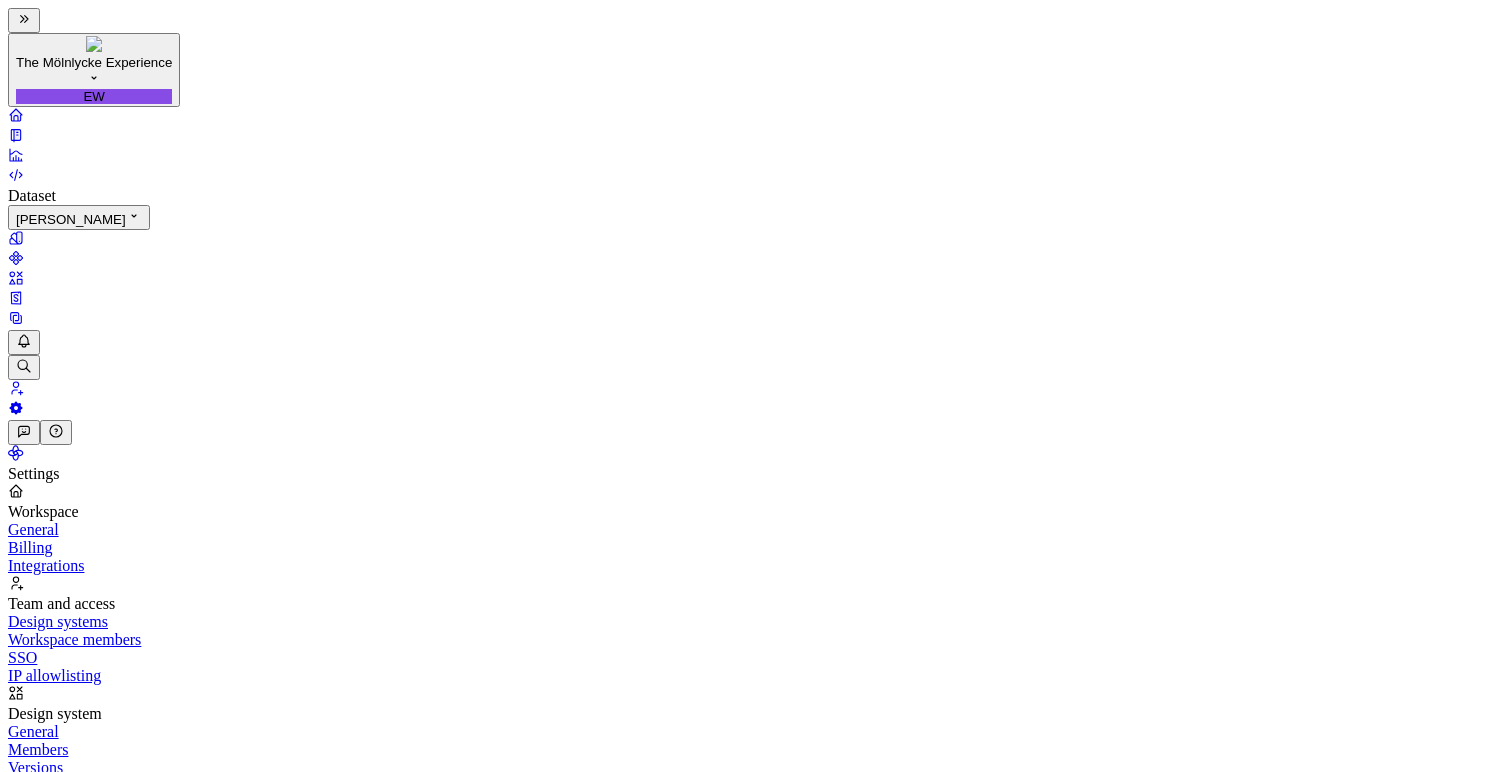 click on "The Mölnlycke Experience EW Dataset Eriks brand Settings Workspace General Billing Integrations Team and access Design systems Workspace members SSO IP allowlisting Design system General Members Versions Datasets Documentation Account Profile Authentication Notifications Workspace members Invite new workspace members, adjust roles, and manage your team.   Learn more . Invite 3 / 3 editor seats assigned Member Workspace role KW [PERSON_NAME] [EMAIL_ADDRESS][PERSON_NAME][DOMAIN_NAME] Owner EW [PERSON_NAME] [PERSON_NAME][EMAIL_ADDRESS][PERSON_NAME][DOMAIN_NAME] Admin Change role ME Mattias E [EMAIL_ADDRESS][DOMAIN_NAME] Admin Change role A [EMAIL_ADDRESS][PERSON_NAME][DOMAIN_NAME] Viewer Change role A [EMAIL_ADDRESS][DOMAIN_NAME] Viewer Change role A [PERSON_NAME][EMAIL_ADDRESS][DOMAIN_NAME] Viewer Change role A [EMAIL_ADDRESS][PERSON_NAME][DOMAIN_NAME] Viewer Change role A [PERSON_NAME][EMAIL_ADDRESS][PERSON_NAME][DOMAIN_NAME] Viewer Change role A [PERSON_NAME][EMAIL_ADDRESS][DOMAIN_NAME] Viewer Change role A [PERSON_NAME][EMAIL_ADDRESS][DOMAIN_NAME] Viewer Change role A [EMAIL_ADDRESS][DOMAIN_NAME] Viewer Change role A Viewer Change role A A" at bounding box center (756, 13096) 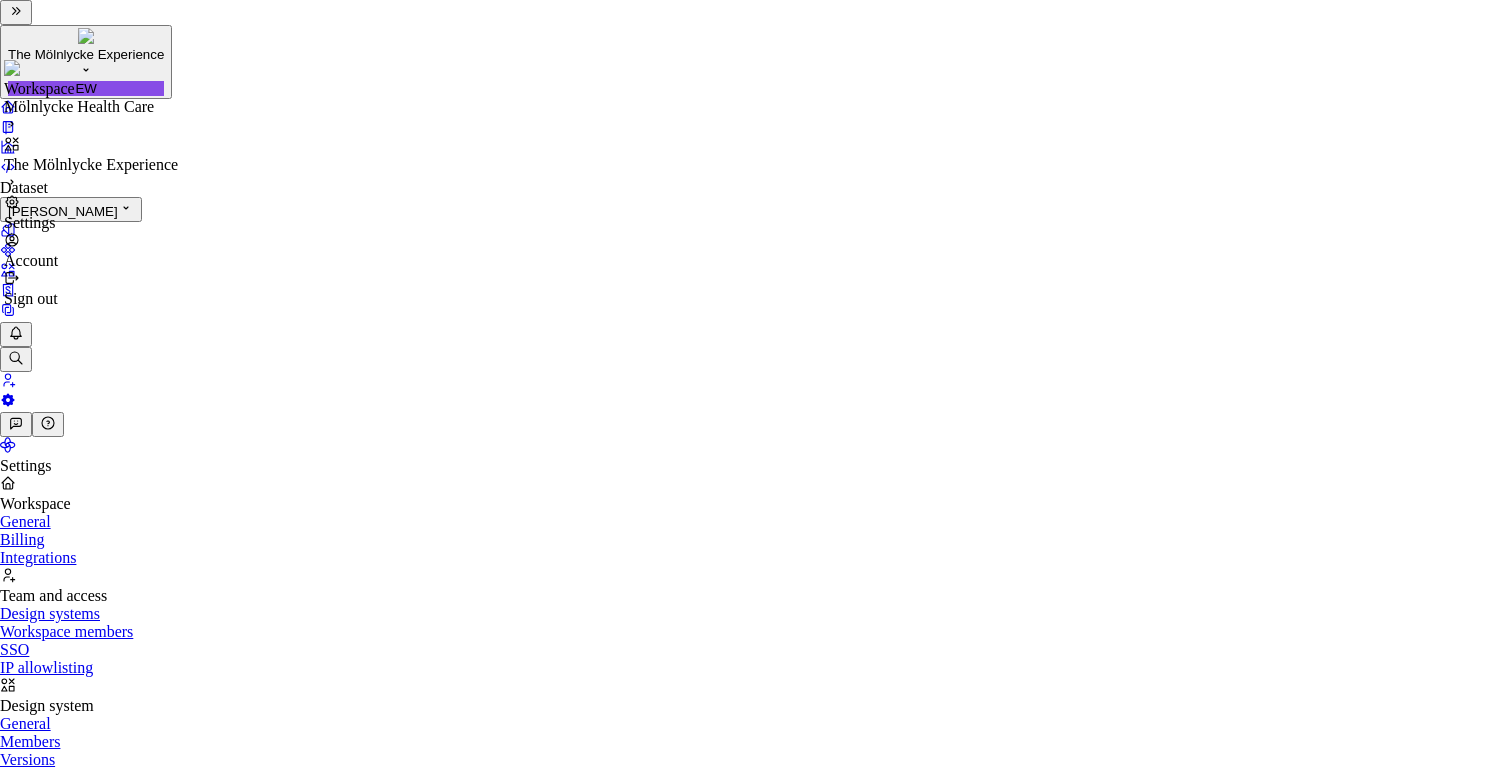 click on "The Mölnlycke Experience EW Dataset Eriks brand Settings Workspace General Billing Integrations Team and access Design systems Workspace members SSO IP allowlisting Design system General Members Versions Datasets Documentation Account Profile Authentication Notifications Workspace members Invite new workspace members, adjust roles, and manage your team.   Learn more . Invite 3 / 3 editor seats assigned Member Workspace role KW [PERSON_NAME] [EMAIL_ADDRESS][PERSON_NAME][DOMAIN_NAME] Owner EW [PERSON_NAME] [PERSON_NAME][EMAIL_ADDRESS][PERSON_NAME][DOMAIN_NAME] Admin Change role ME Mattias E [EMAIL_ADDRESS][DOMAIN_NAME] Admin Change role A [EMAIL_ADDRESS][PERSON_NAME][DOMAIN_NAME] Viewer Change role A [EMAIL_ADDRESS][DOMAIN_NAME] Viewer Change role A [PERSON_NAME][EMAIL_ADDRESS][DOMAIN_NAME] Viewer Change role A [EMAIL_ADDRESS][PERSON_NAME][DOMAIN_NAME] Viewer Change role A [PERSON_NAME][EMAIL_ADDRESS][PERSON_NAME][DOMAIN_NAME] Viewer Change role A [PERSON_NAME][EMAIL_ADDRESS][DOMAIN_NAME] Viewer Change role A [PERSON_NAME][EMAIL_ADDRESS][DOMAIN_NAME] Viewer Change role A [EMAIL_ADDRESS][DOMAIN_NAME] Viewer Change role A Viewer Change role A A" at bounding box center (756, 13092) 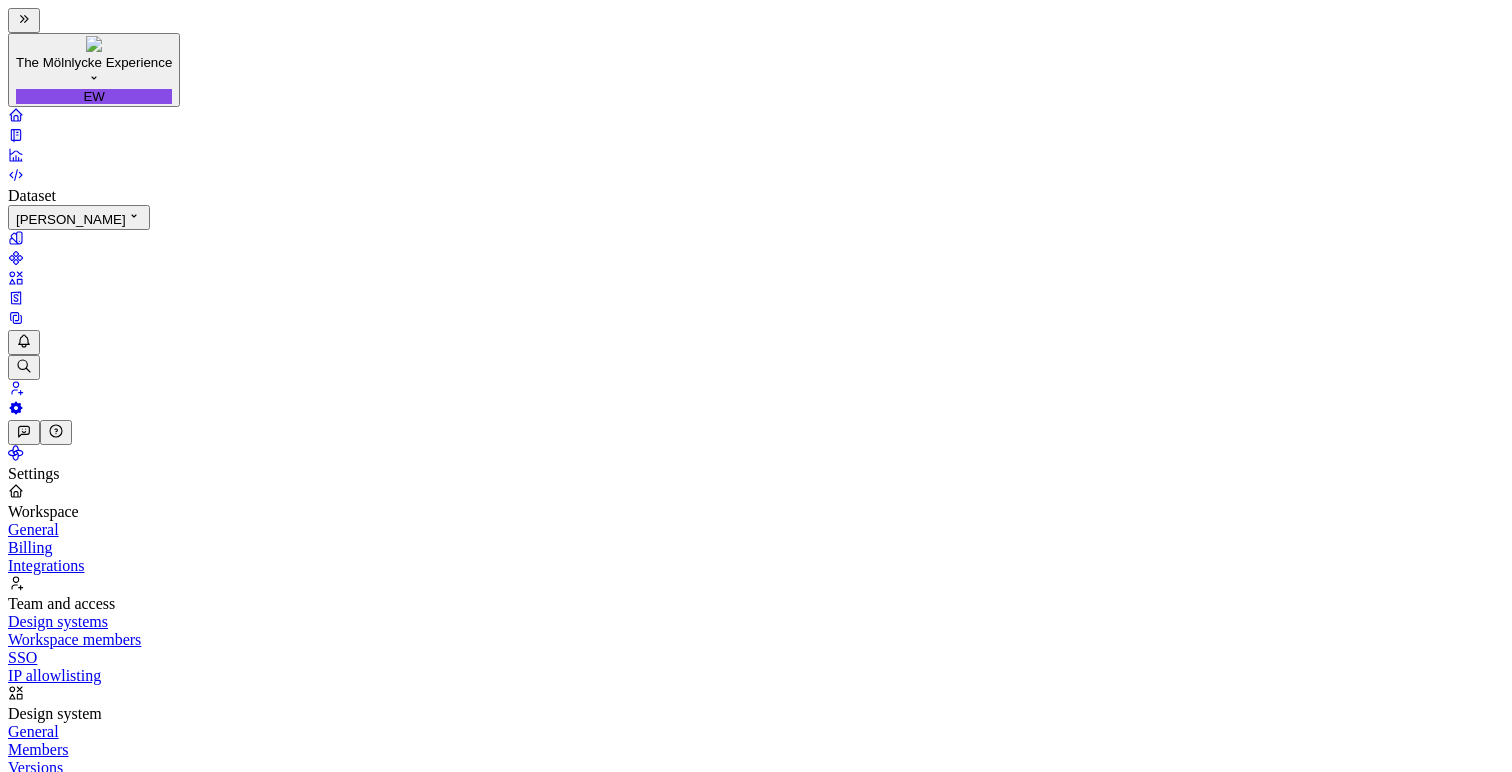 click on "The Mölnlycke Experience EW Dataset Eriks brand Settings Workspace General Billing Integrations Team and access Design systems Workspace members SSO IP allowlisting Design system General Members Versions Datasets Documentation Account Profile Authentication Notifications Workspace members Invite new workspace members, adjust roles, and manage your team.   Learn more . Invite 3 / 3 editor seats assigned Member Workspace role KW [PERSON_NAME] [EMAIL_ADDRESS][PERSON_NAME][DOMAIN_NAME] Owner EW [PERSON_NAME] [PERSON_NAME][EMAIL_ADDRESS][PERSON_NAME][DOMAIN_NAME] Admin Change role ME Mattias E [EMAIL_ADDRESS][DOMAIN_NAME] Admin Change role A [EMAIL_ADDRESS][PERSON_NAME][DOMAIN_NAME] Viewer Change role A [EMAIL_ADDRESS][DOMAIN_NAME] Viewer Change role A [PERSON_NAME][EMAIL_ADDRESS][DOMAIN_NAME] Viewer Change role A [EMAIL_ADDRESS][PERSON_NAME][DOMAIN_NAME] Viewer Change role A [PERSON_NAME][EMAIL_ADDRESS][PERSON_NAME][DOMAIN_NAME] Viewer Change role A [PERSON_NAME][EMAIL_ADDRESS][DOMAIN_NAME] Viewer Change role A [PERSON_NAME][EMAIL_ADDRESS][DOMAIN_NAME] Viewer Change role A [EMAIL_ADDRESS][DOMAIN_NAME] Viewer Change role A Viewer Change role A A" at bounding box center [756, 13096] 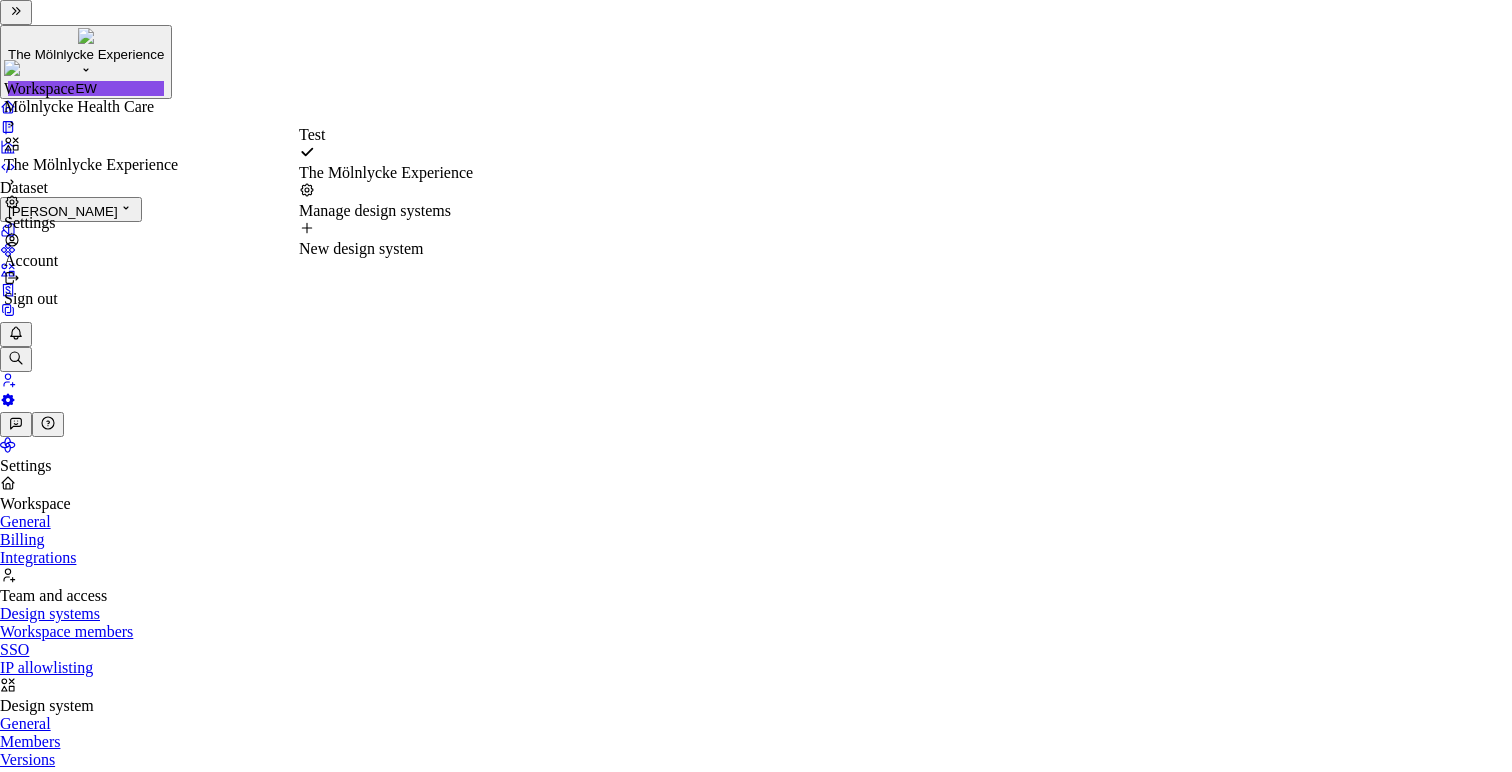 click on "The Mölnlycke Experience" at bounding box center (91, 165) 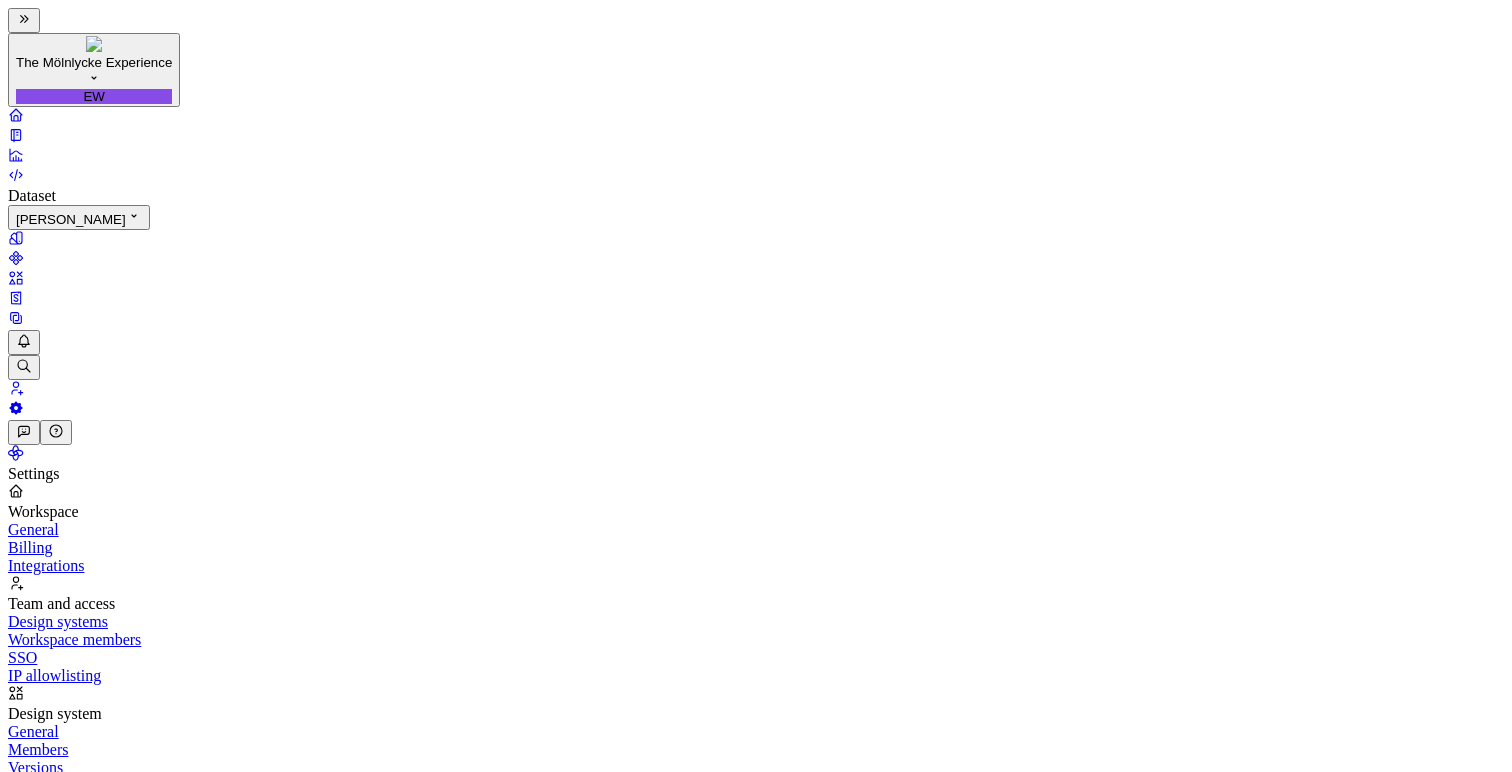 click 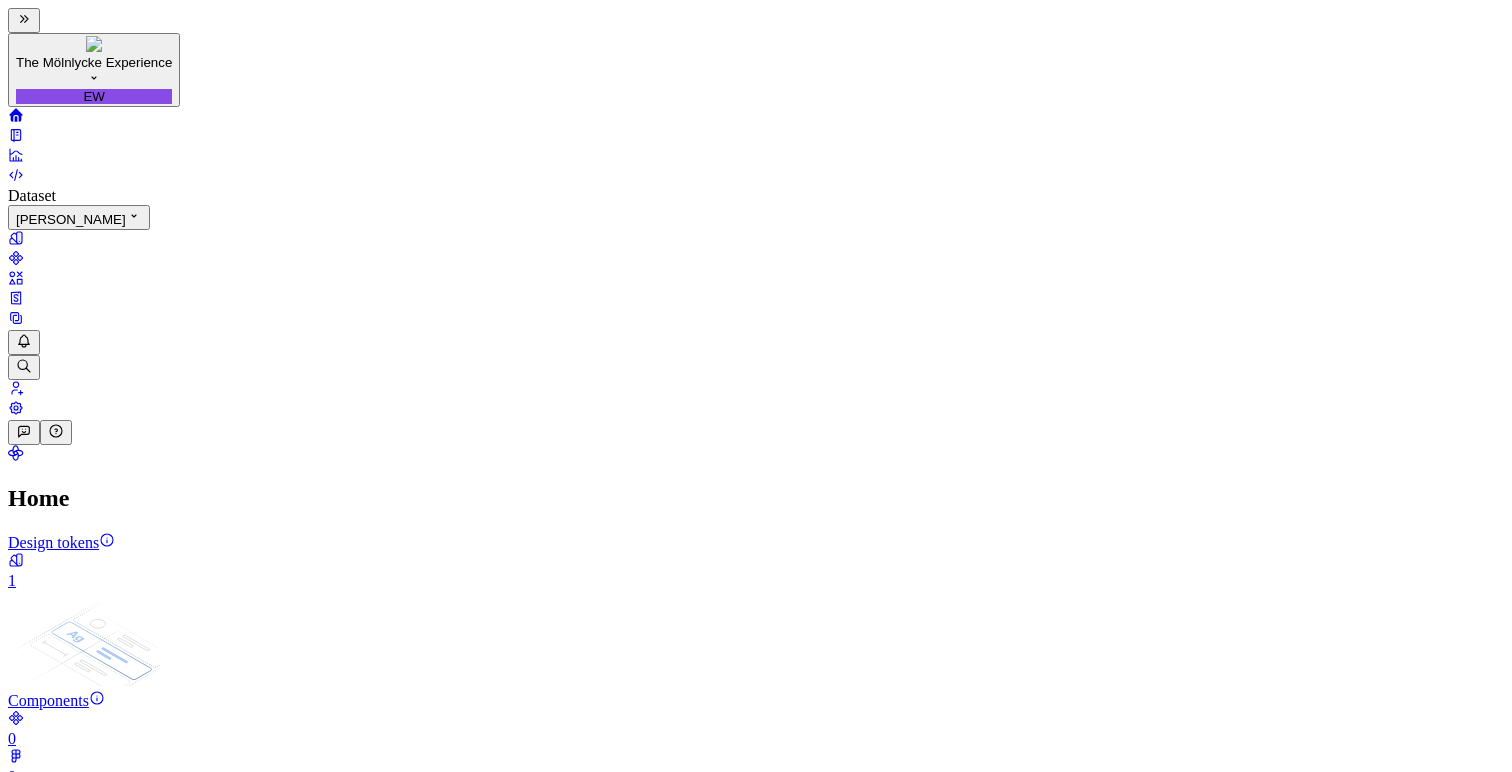 click 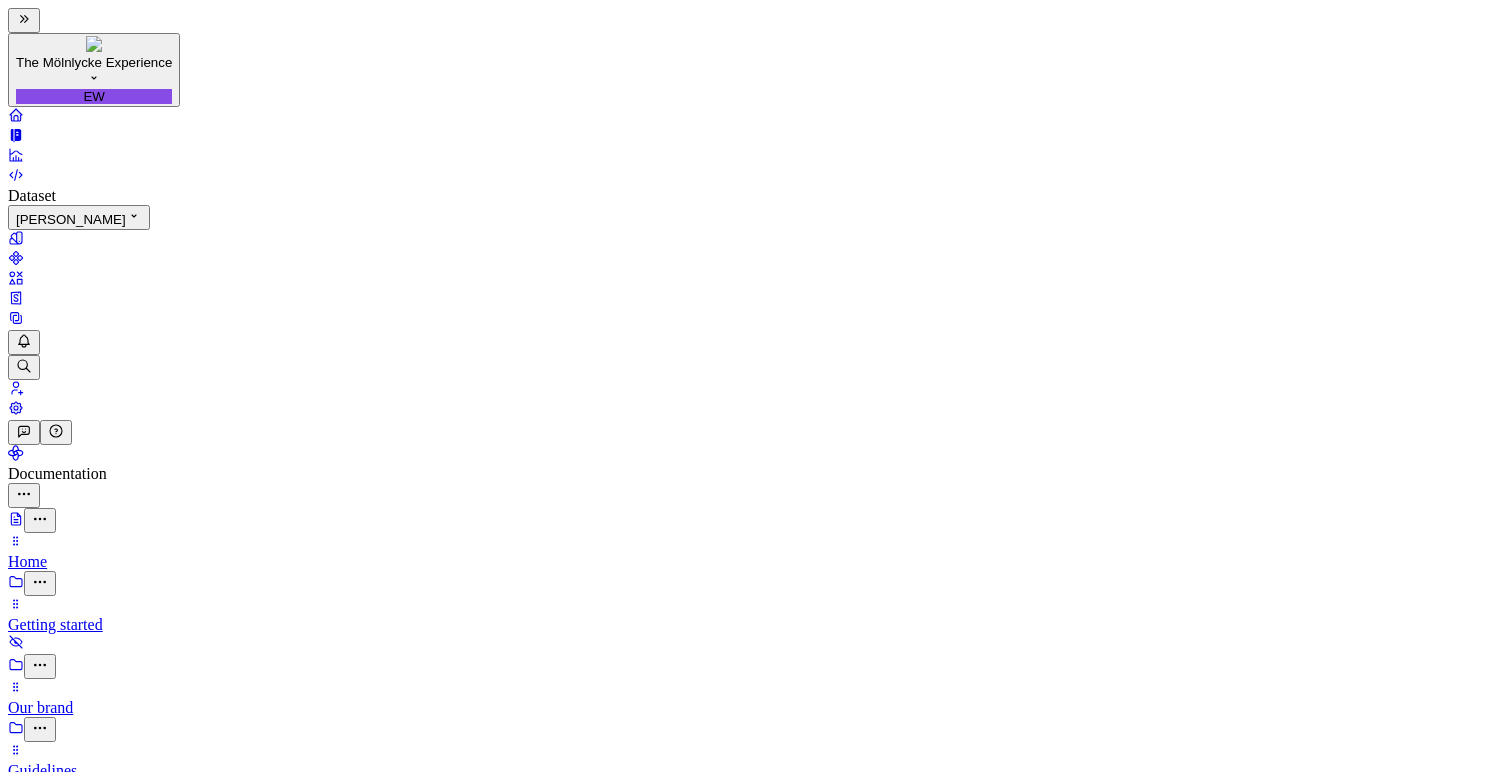 click on "Share" at bounding box center [50, 1212] 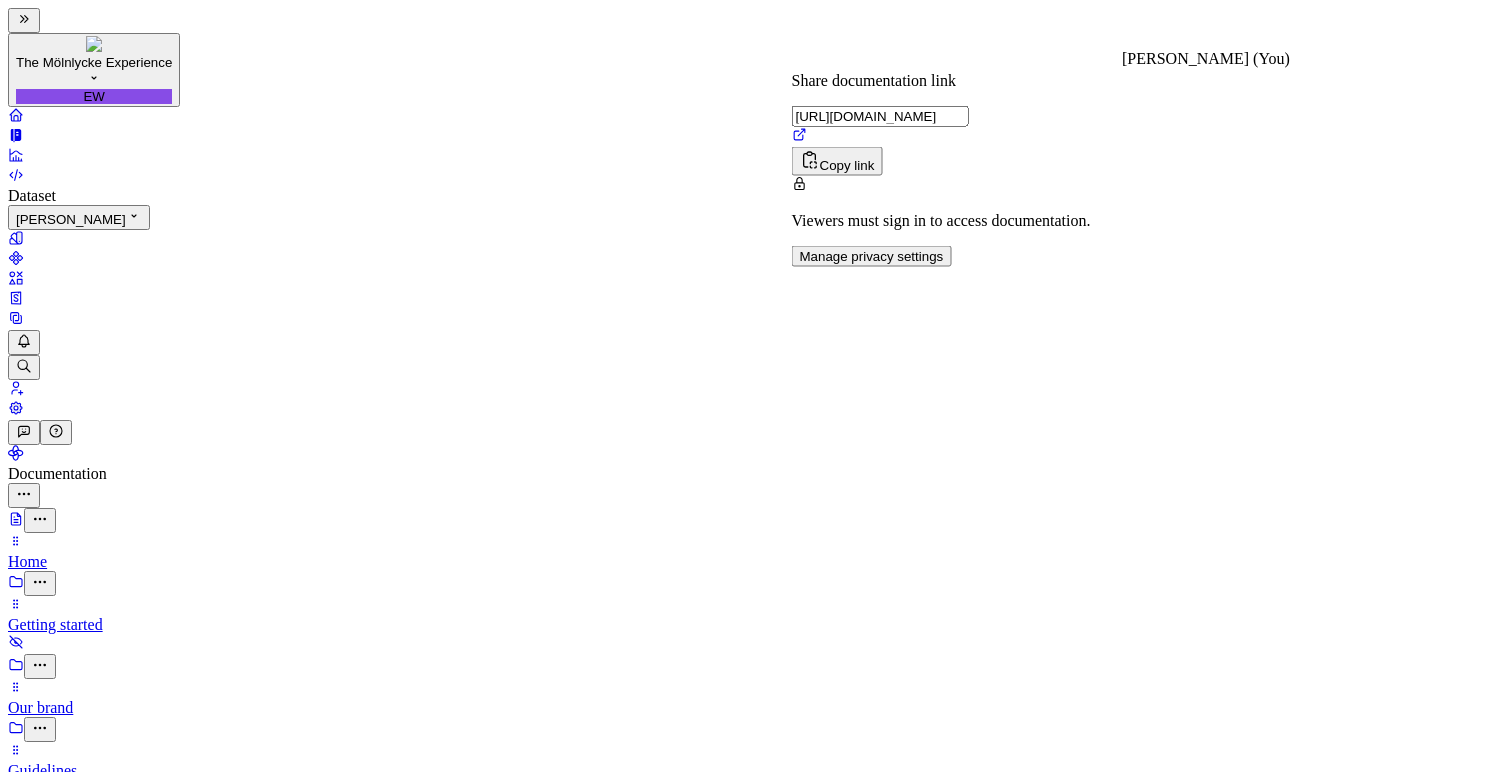 click on "EW" at bounding box center [756, 1189] 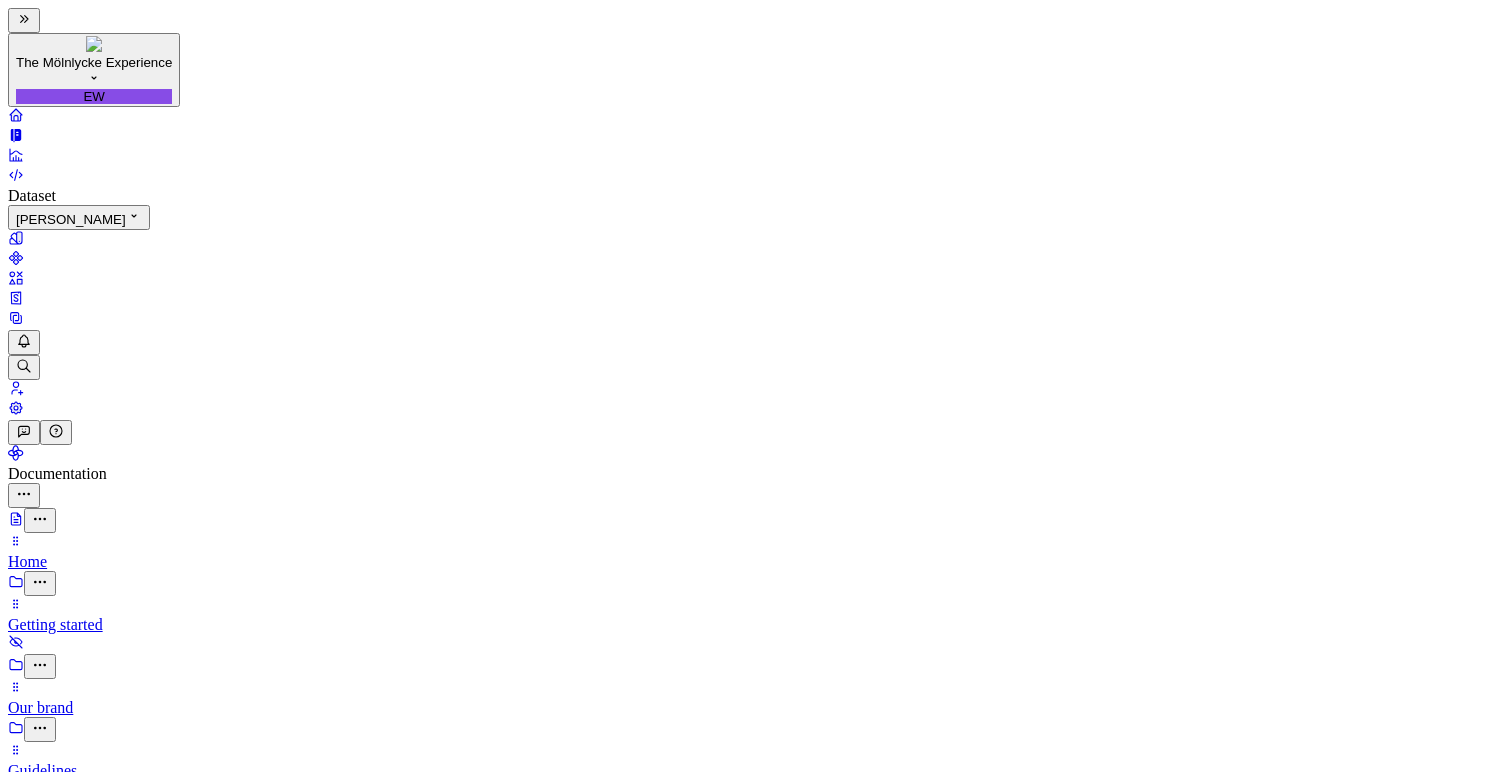 click on "Share" at bounding box center [50, 1212] 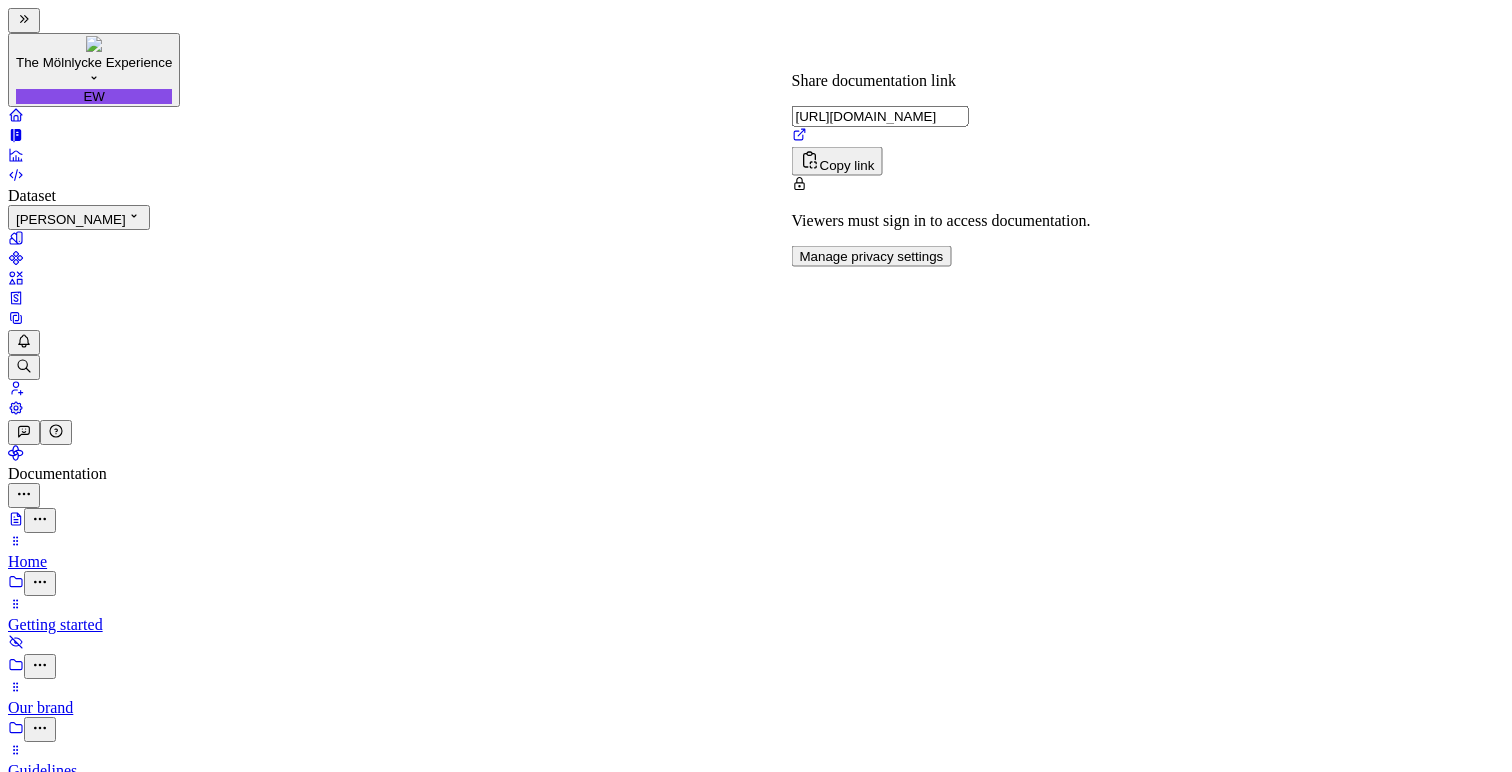 click at bounding box center [756, 1739] 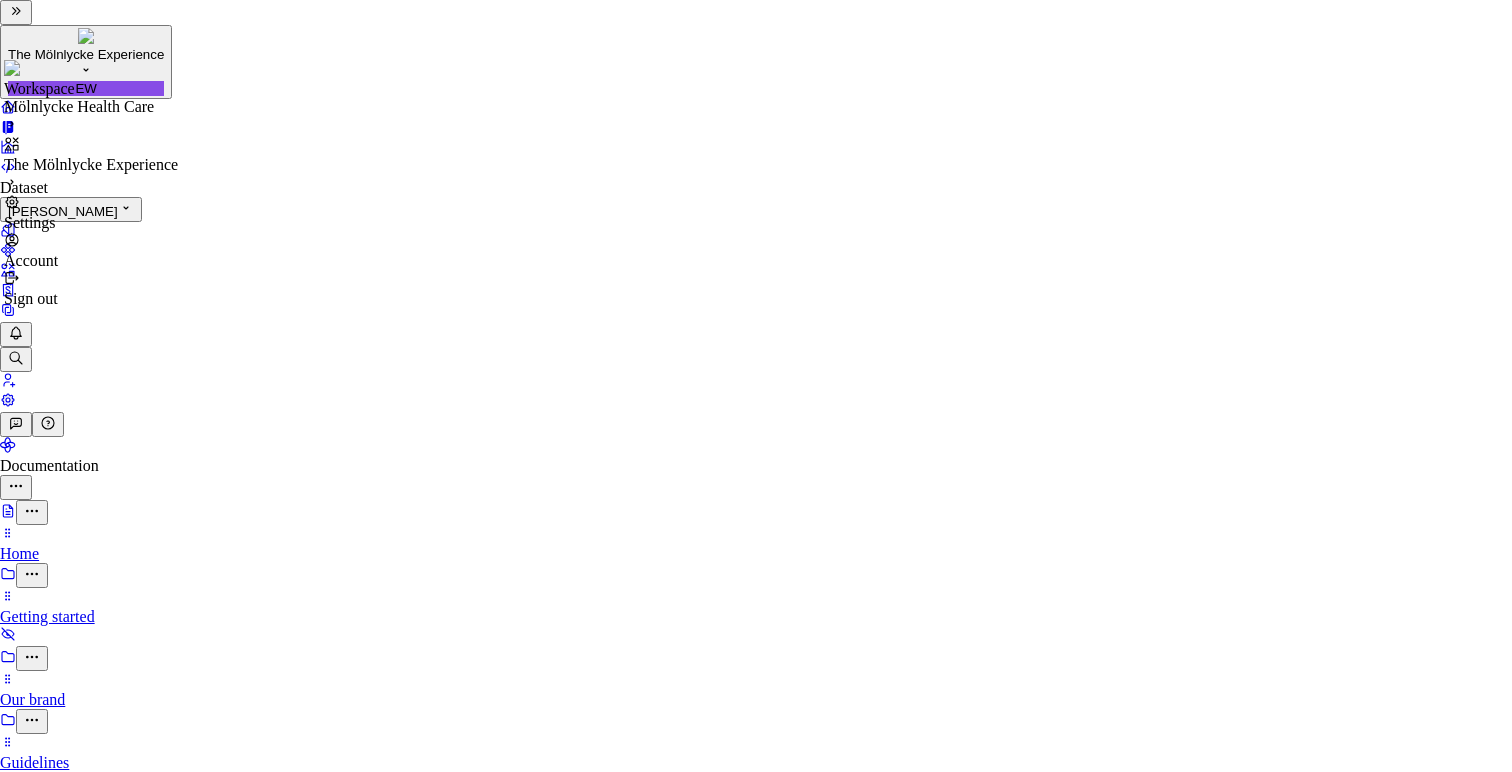 click on "The Mölnlycke Experience EW Dataset Eriks brand Documentation
Accessibility guide for tree Page tree.
Navigate the tree with the arrow keys. Common tree hotkeys apply. Further keybindings are available:
enter to execute primary action on focused item
f2 to start renaming the focused item
escape to abort renaming an item
control+d to start dragging selected items
Home Getting started Our brand Guidelines Resources Specific areas To add later Help center Archive - keep for now Add EW Share Preview Publish 7 Pages Add
Accessibility guide for tree Page tree.
Navigate the tree with the arrow keys. Common tree hotkeys apply. Further keybindings are available:
enter to execute primary action on focused item
f2 to start renaming the focused item
escape to abort renaming an item
control+d to start dragging selected items
Resources UI Components UI Components Button Tab 1 EW ." at bounding box center [756, 1320] 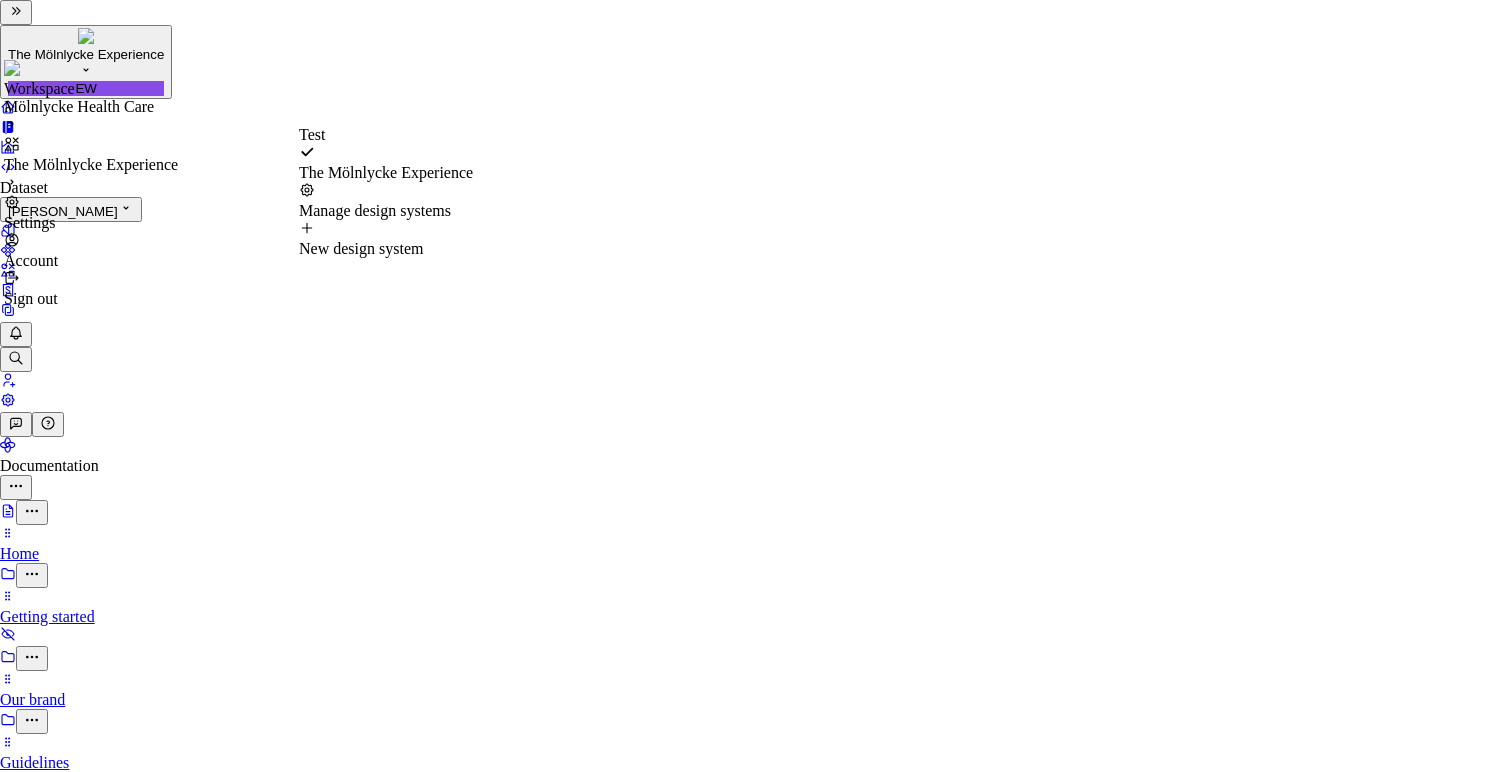 click on "Test" at bounding box center (386, 135) 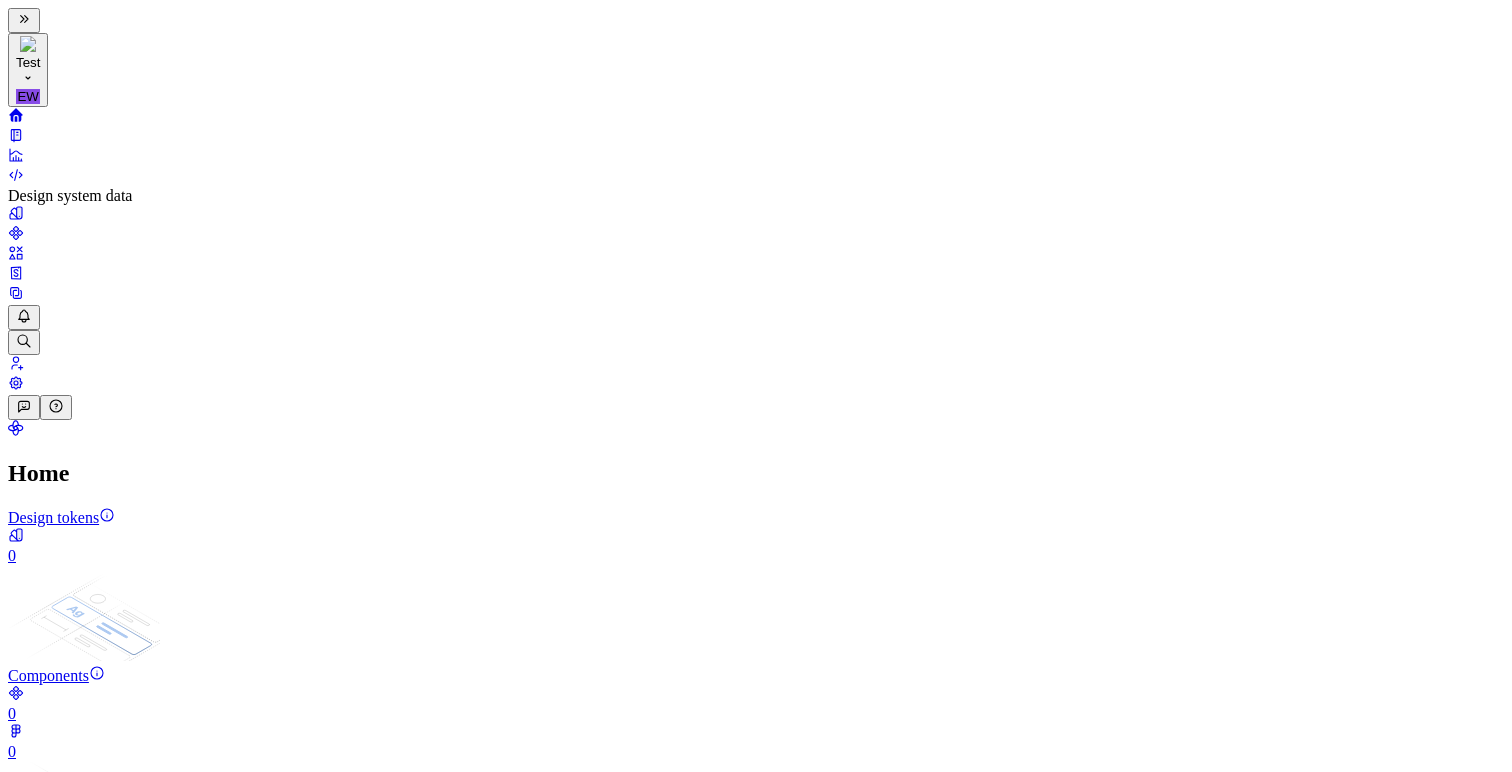 click 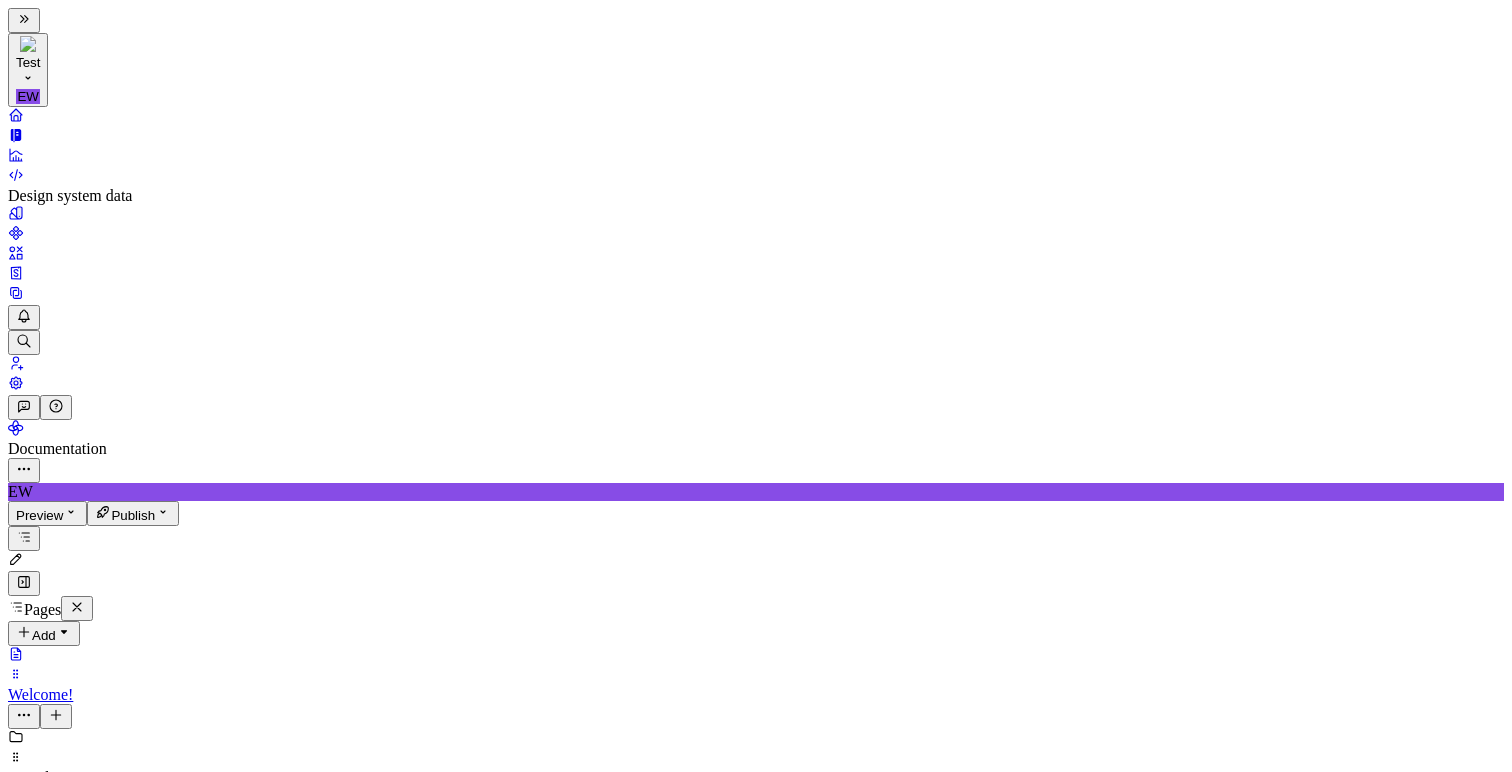 click 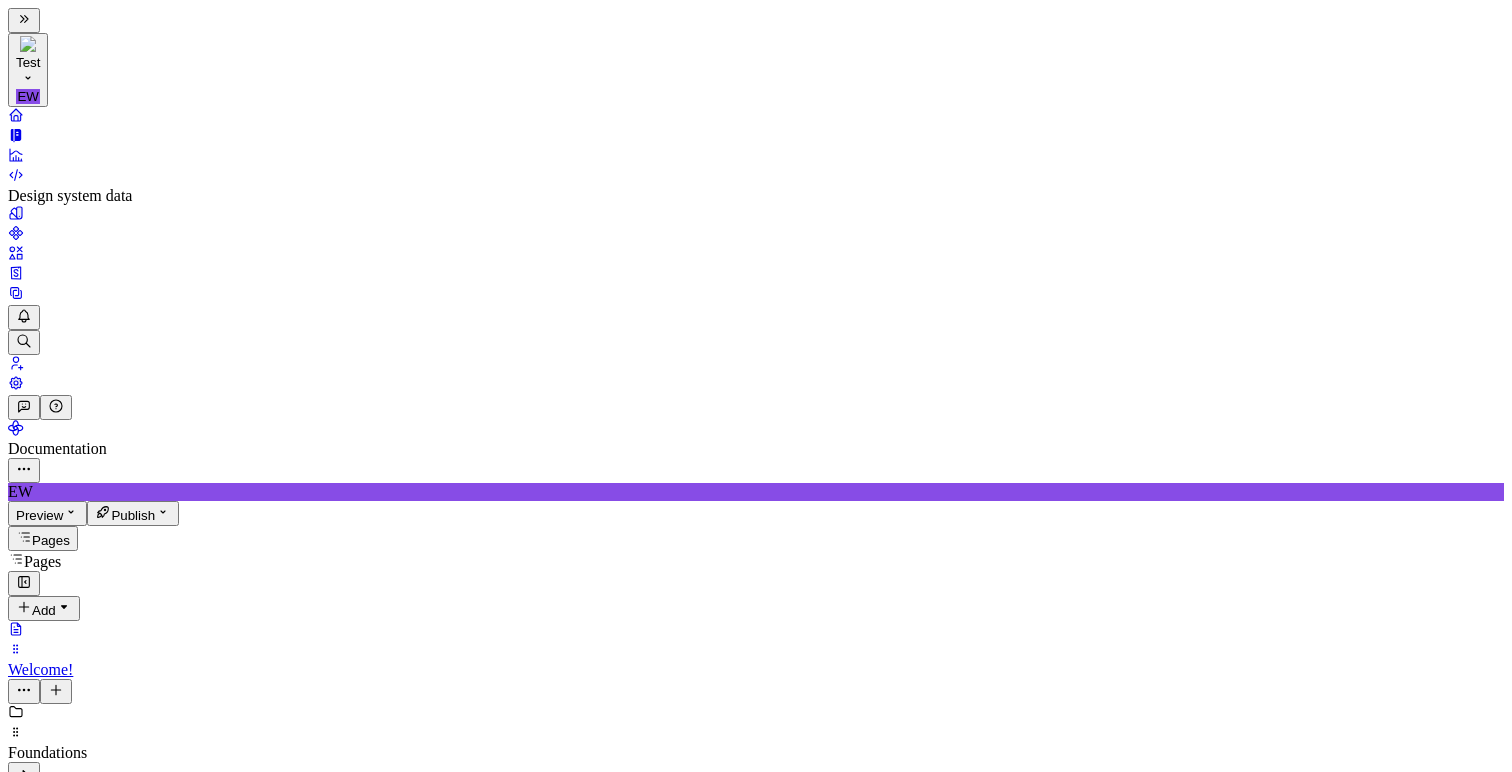 scroll, scrollTop: 635, scrollLeft: 0, axis: vertical 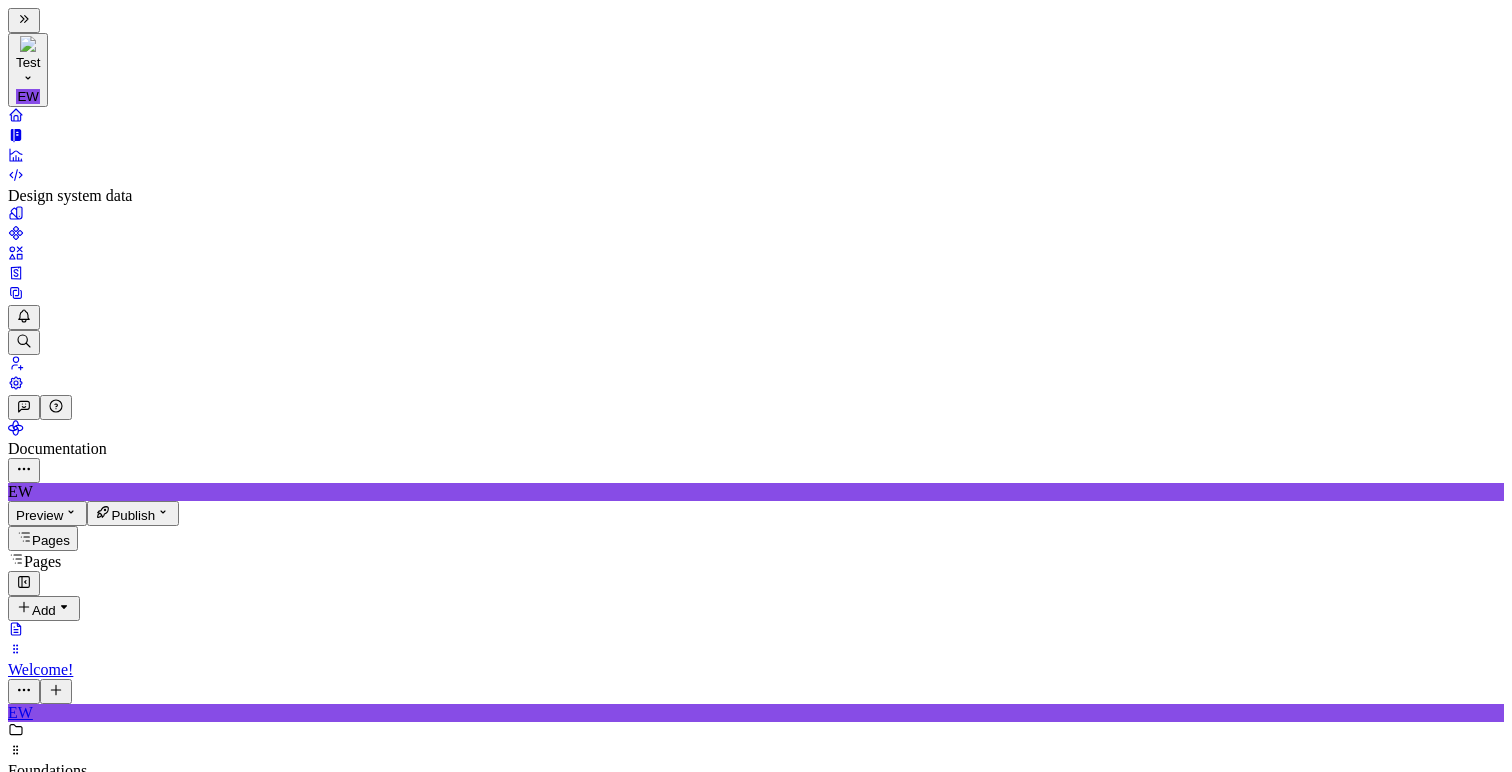 click on "Foundations" at bounding box center [756, 776] 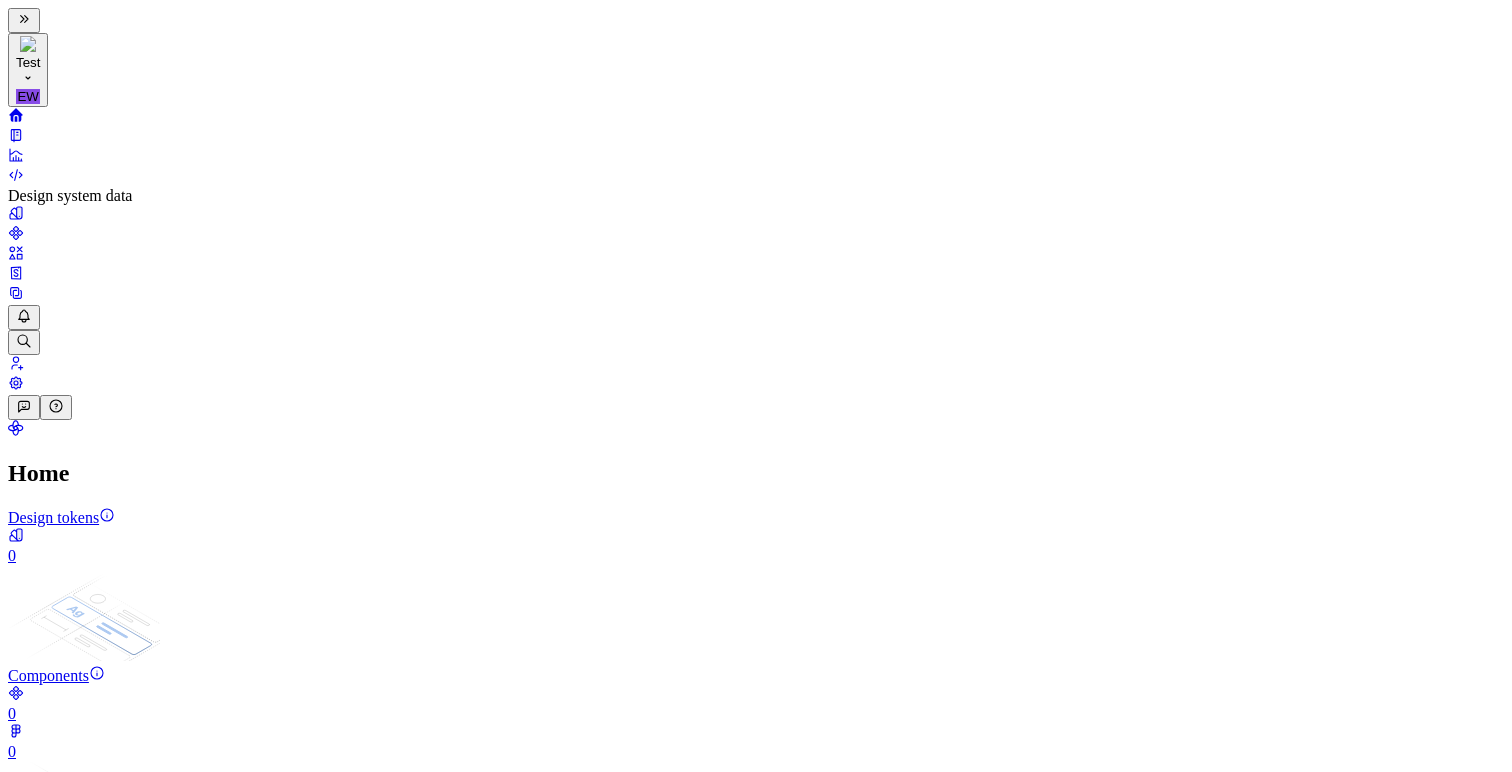 click 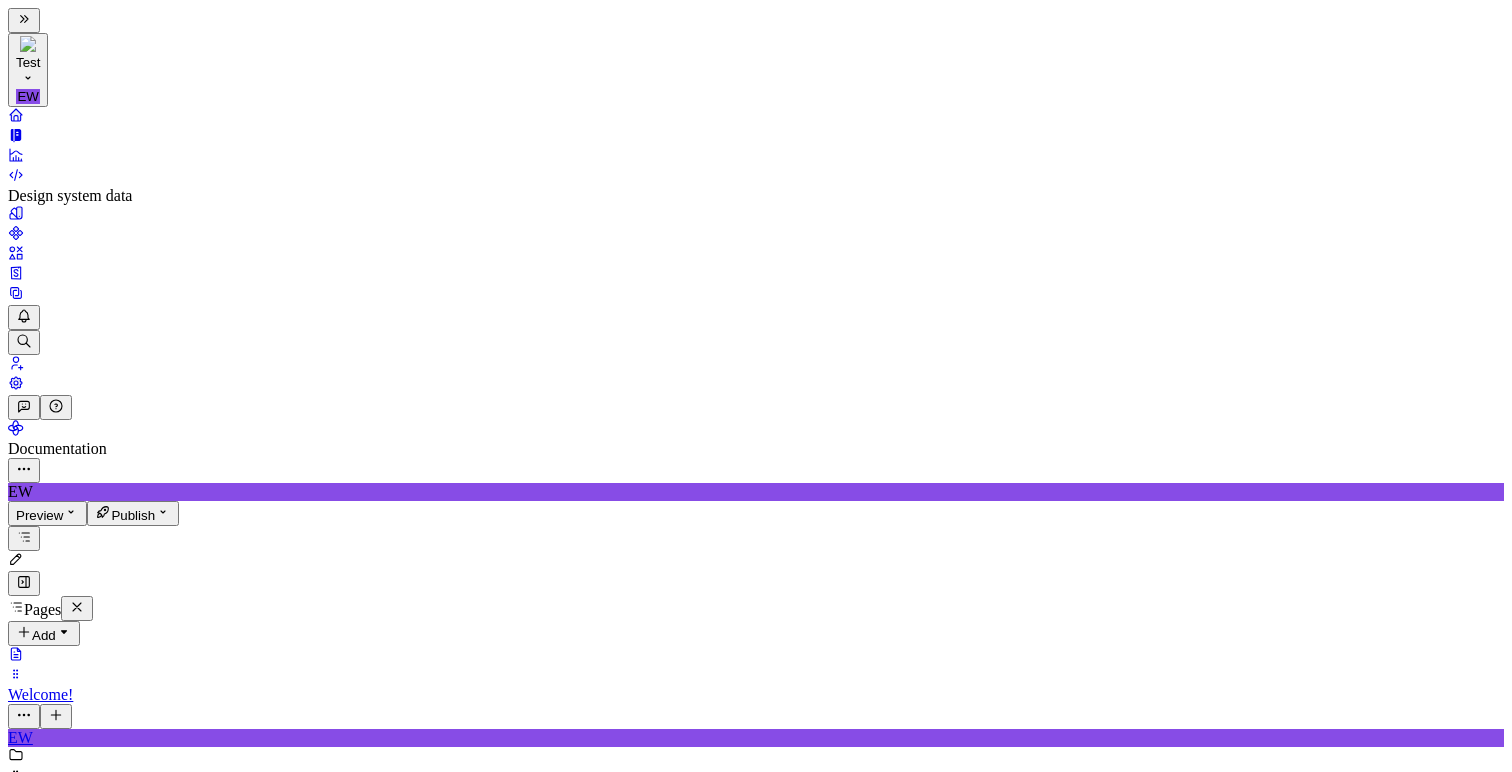 click at bounding box center [24, 583] 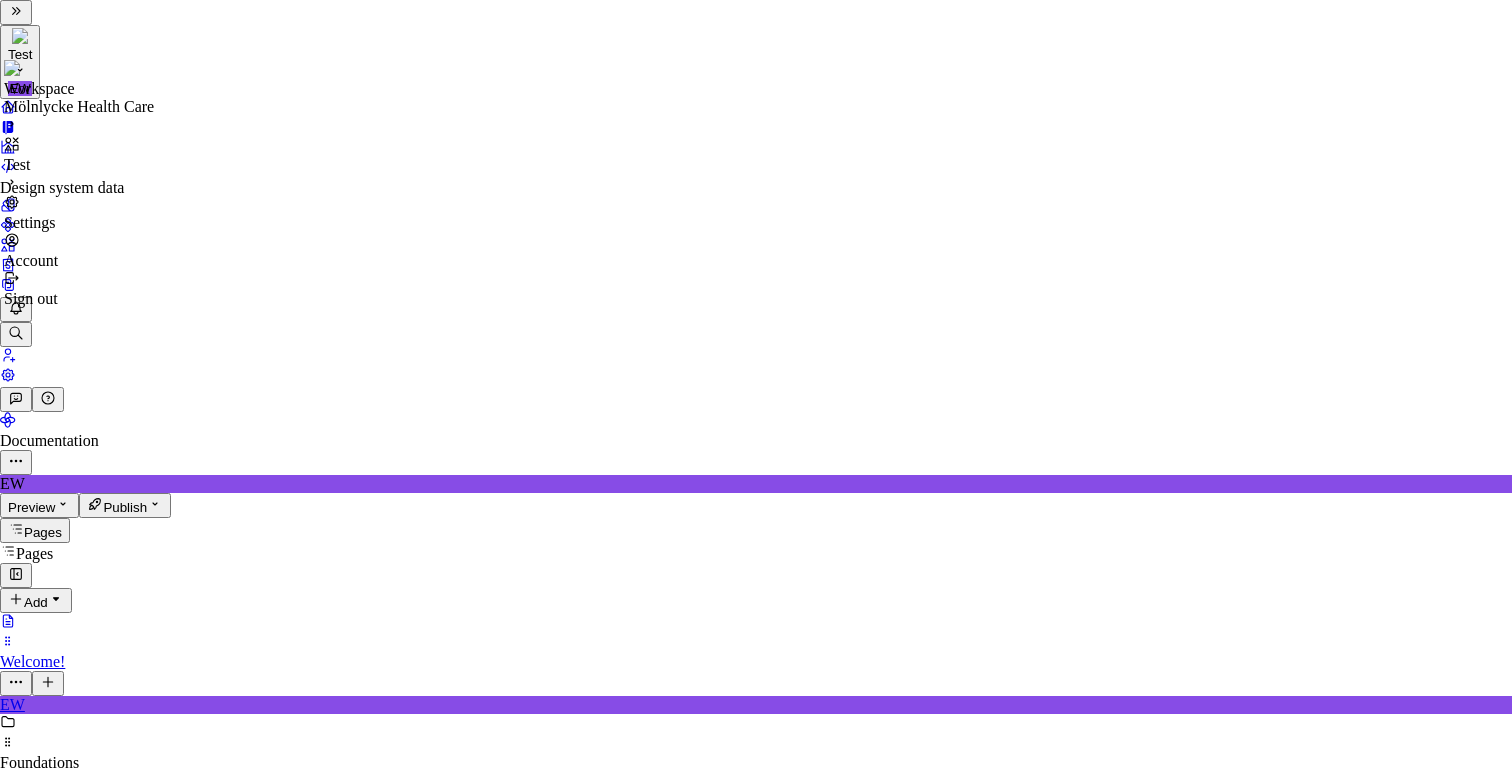 click on "Test EW Design system data Documentation EW Preview Publish Pages Pages Add
Accessibility guide for tree Page tree.
Navigate the tree with the arrow keys. Common tree hotkeys apply. Further keybindings are available:
enter to execute primary action on focused item
f2 to start renaming the focused item
escape to abort renaming an item
control+d to start dragging selected items
Welcome! EW Foundations Components Component overview Component detail No changes yet When a page is edited, it will appear in this section. Welcome! You’ve landed in your new design system documentation. Edit header Documentation templates Sharing your documentation Want to explore everything else in Supernova first? Design system data Data sources Code integration Join our community Enjoy exploring Supernova!  Documentation templates Template Use Design tokens Documenting specific design attributes — colors, shadows, radii, and so on. Typography Publish . px" at bounding box center [756, 1933] 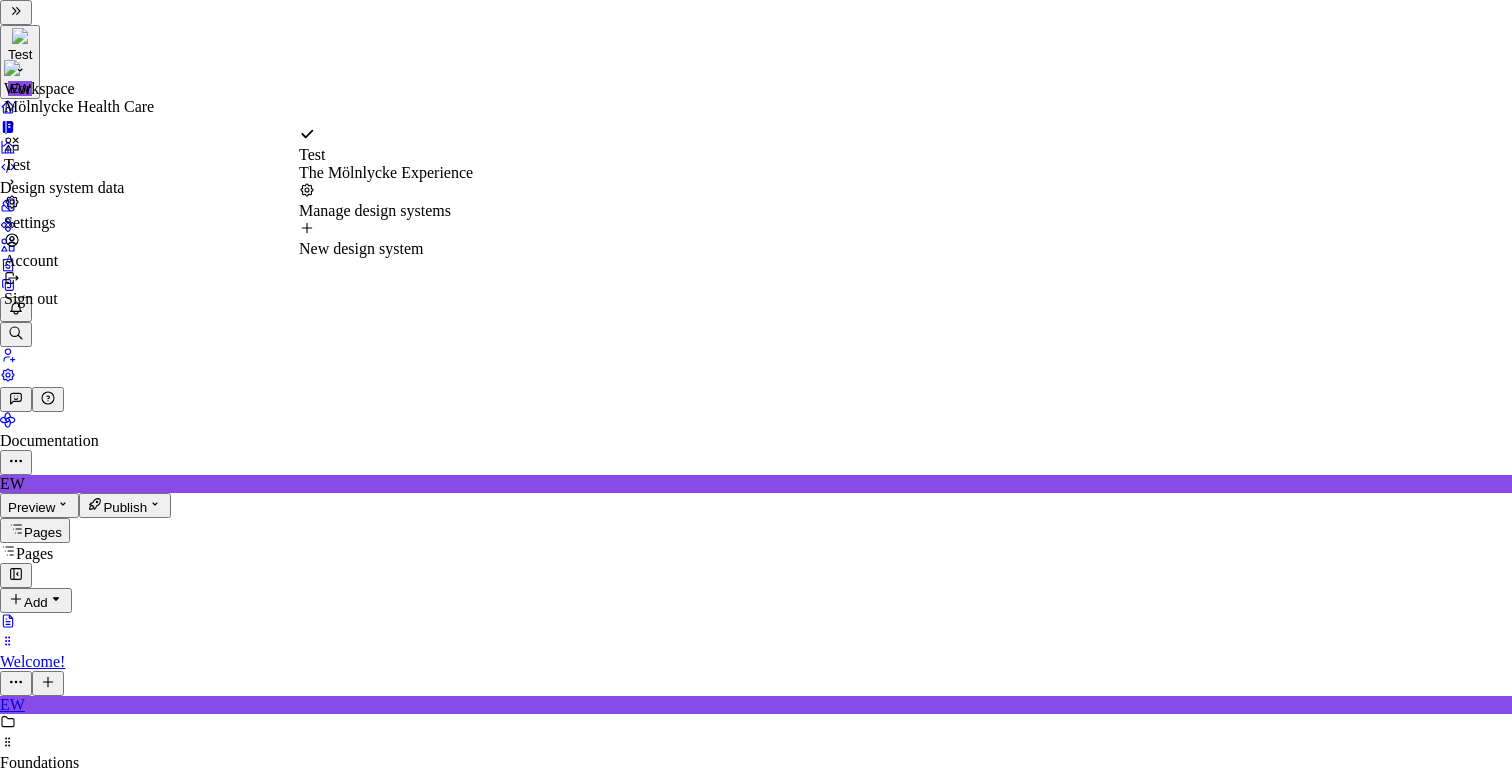 click on "The Mölnlycke Experience" at bounding box center [386, 173] 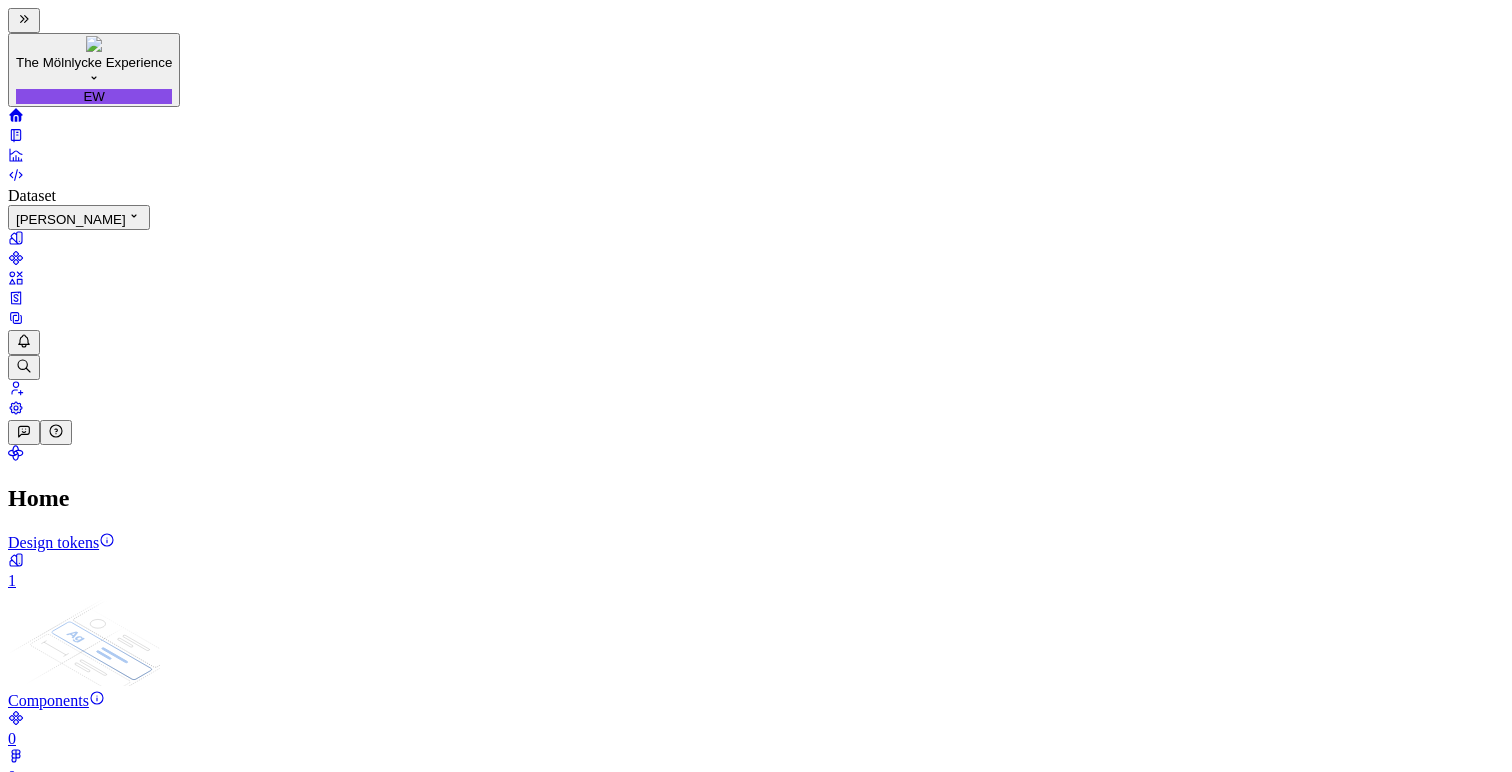 click 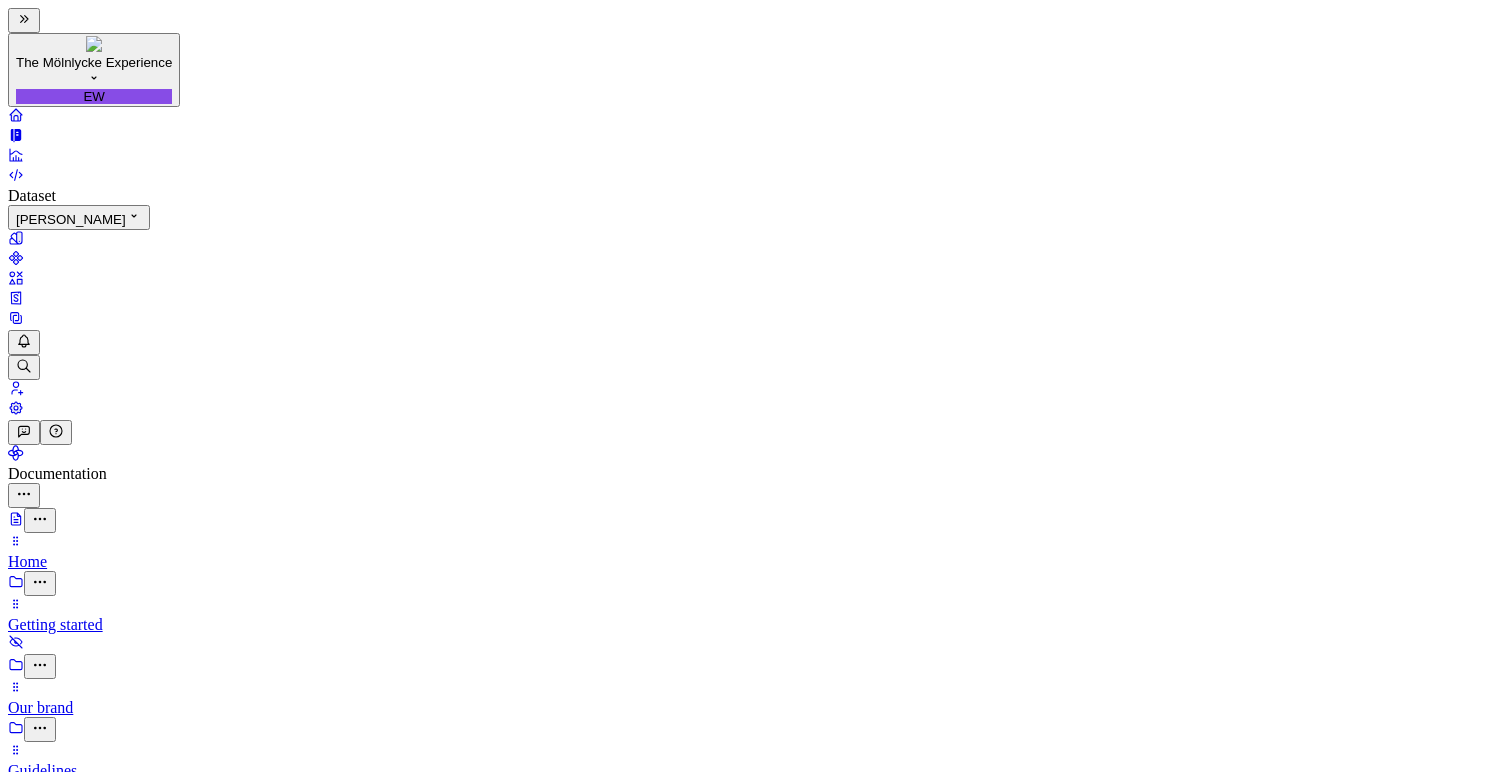 click 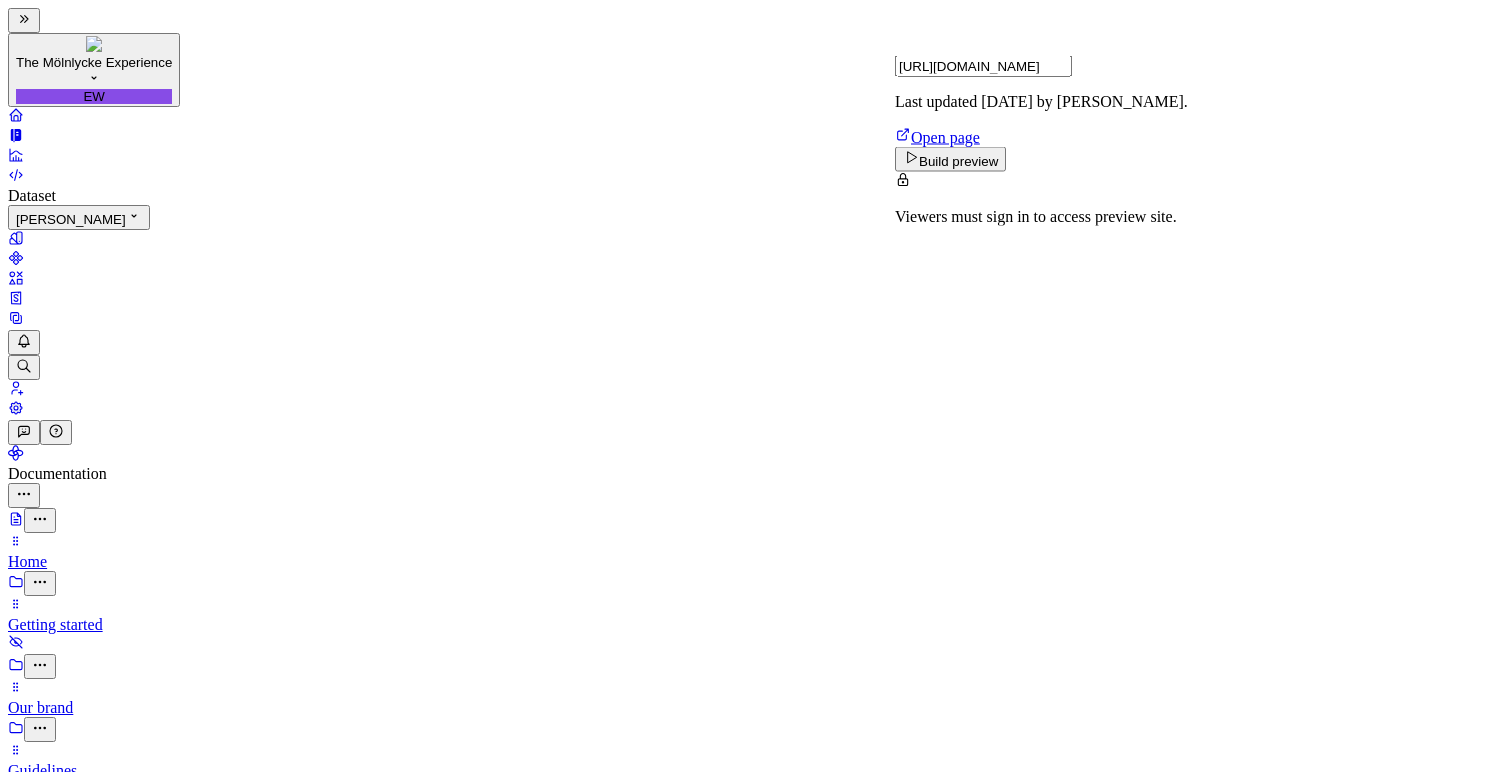 click on "Build preview" at bounding box center (958, 161) 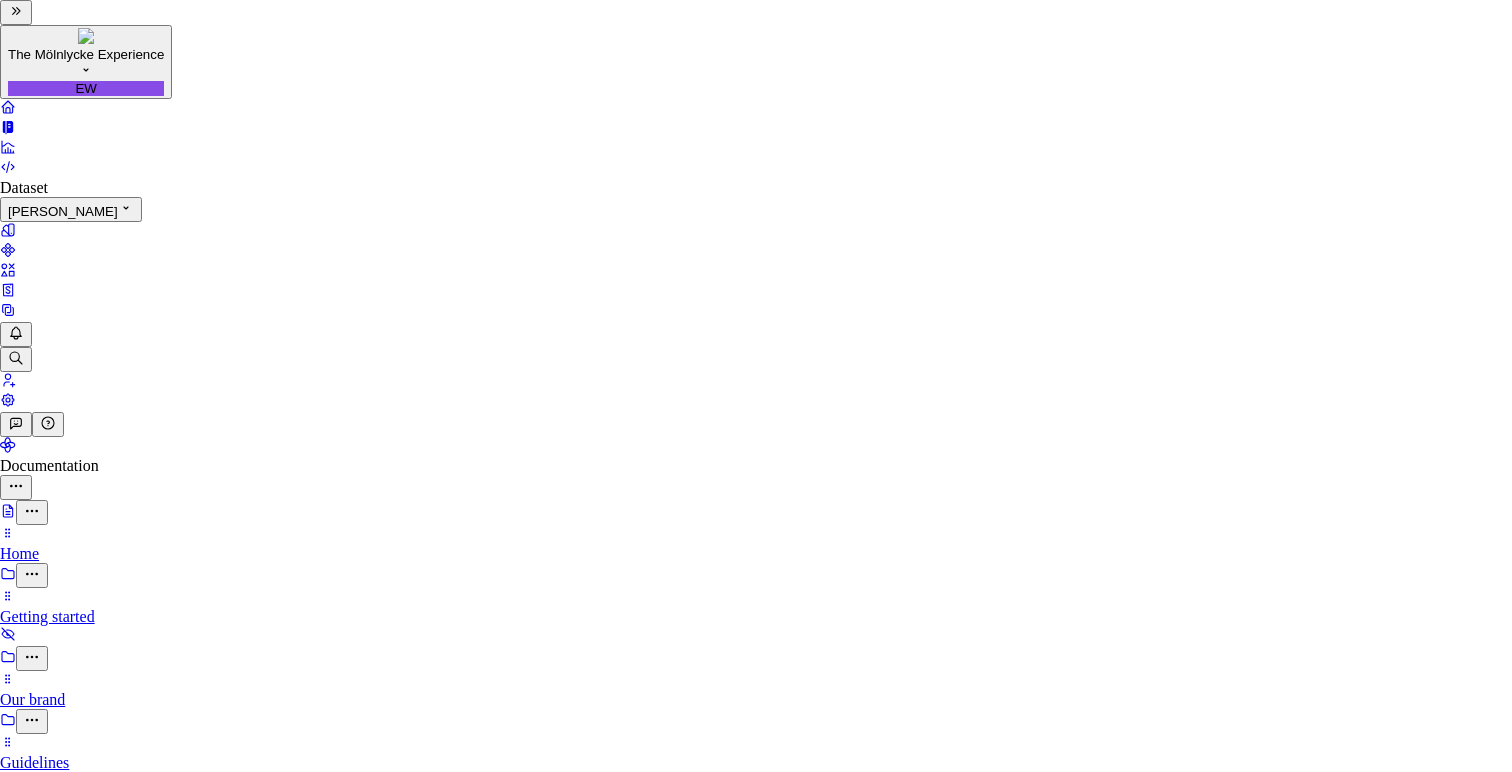 click at bounding box center (16, 3764) 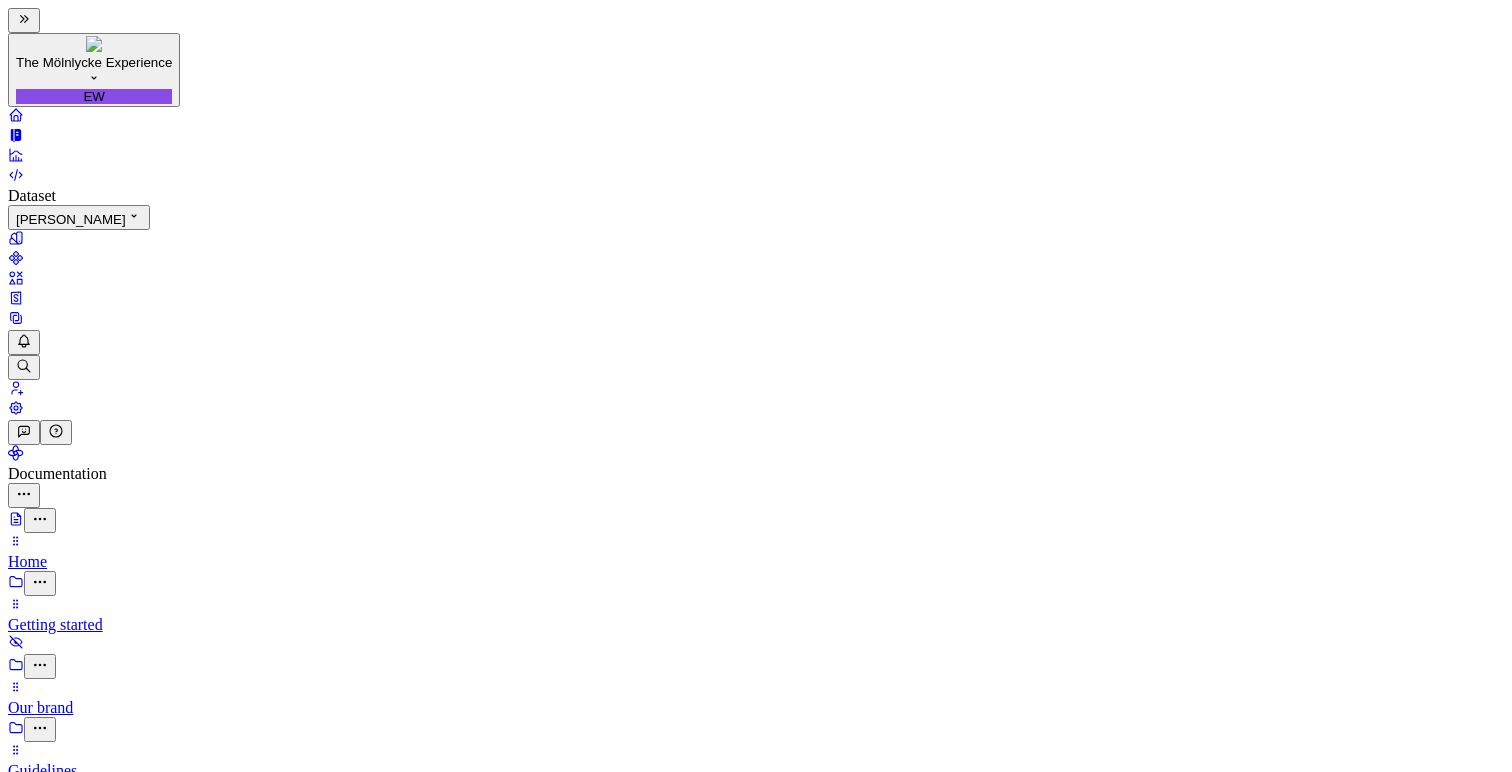 scroll, scrollTop: 0, scrollLeft: 0, axis: both 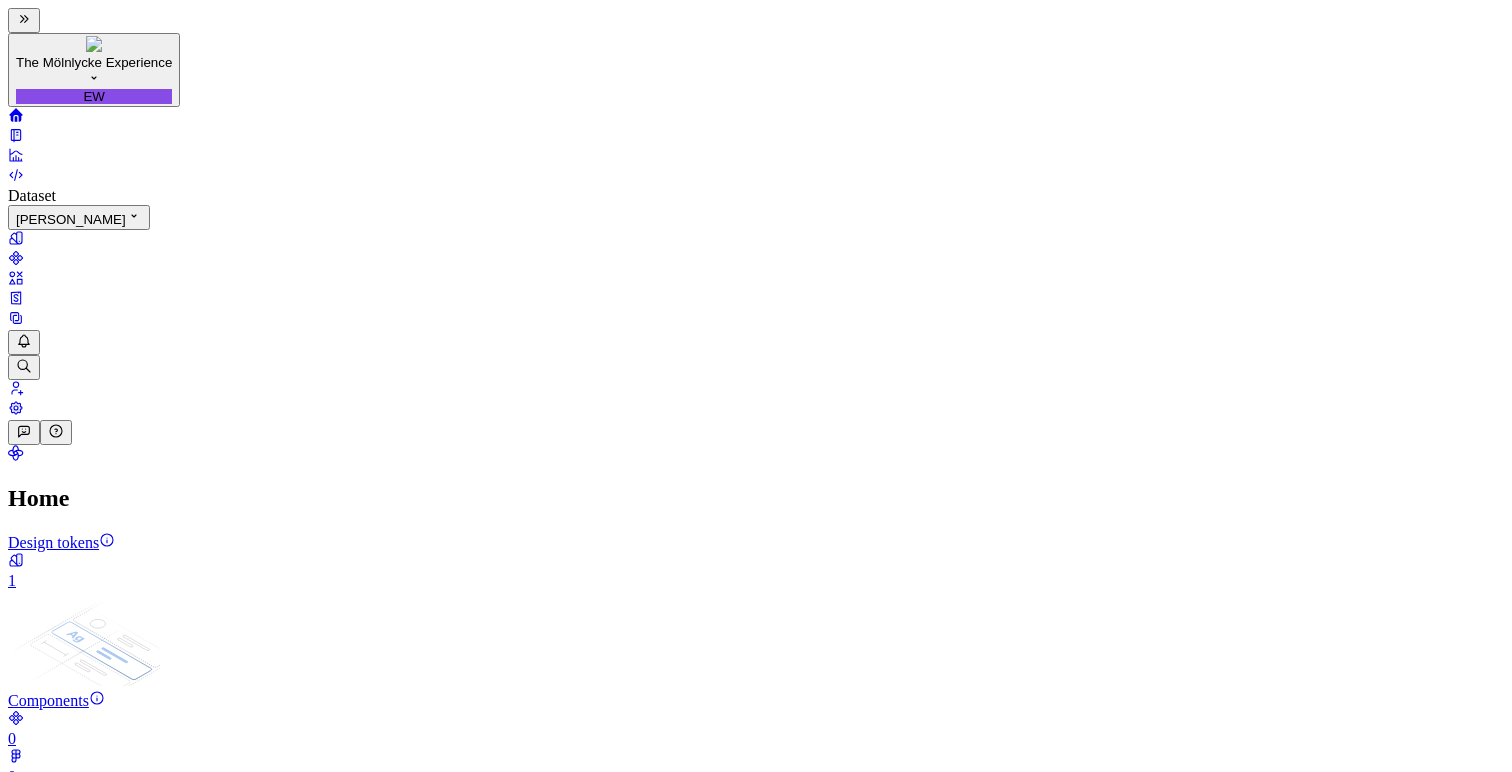 click on "The Mölnlycke Experience EW Dataset Eriks brand Home Design tokens 1 Components 0 0 Assets 0 Docs pages 511 Data sources Connect Figma and Storybook Import Figma components, variables and Storybook stories to build your docs and run automations. Connect data source Destinations Documentation Last published 34 minutes ago Open editor Code automation Export to code Build a pipeline and automate code delivery. Product documentation Learn how to build, manage and maintain design systems in smarter ways. Developer documentation Start delivering your design choices to your codebases right away. Join our Slack community Connect and learn with other design system practitioners.   *" at bounding box center [756, 1201] 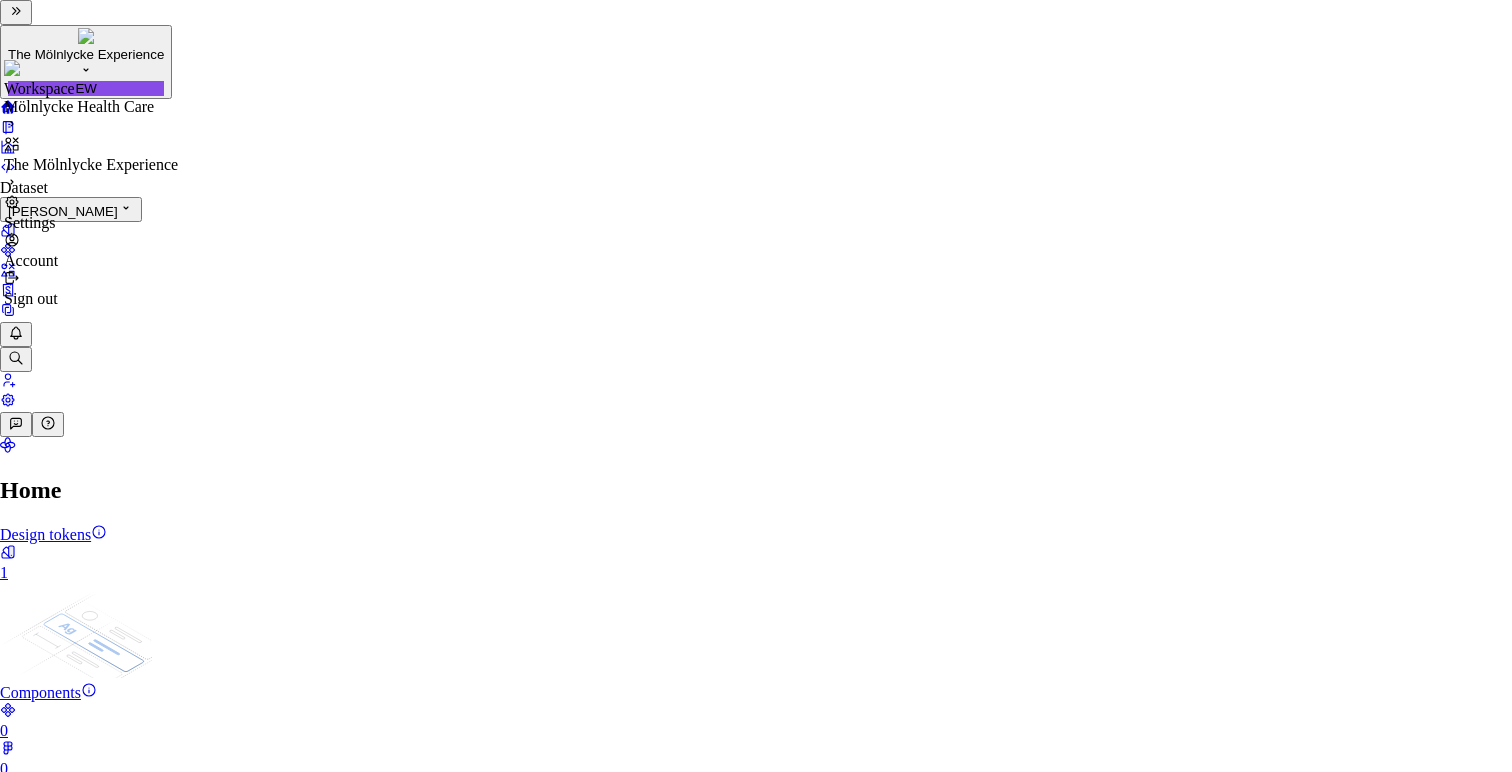 click on "Account" at bounding box center (91, 261) 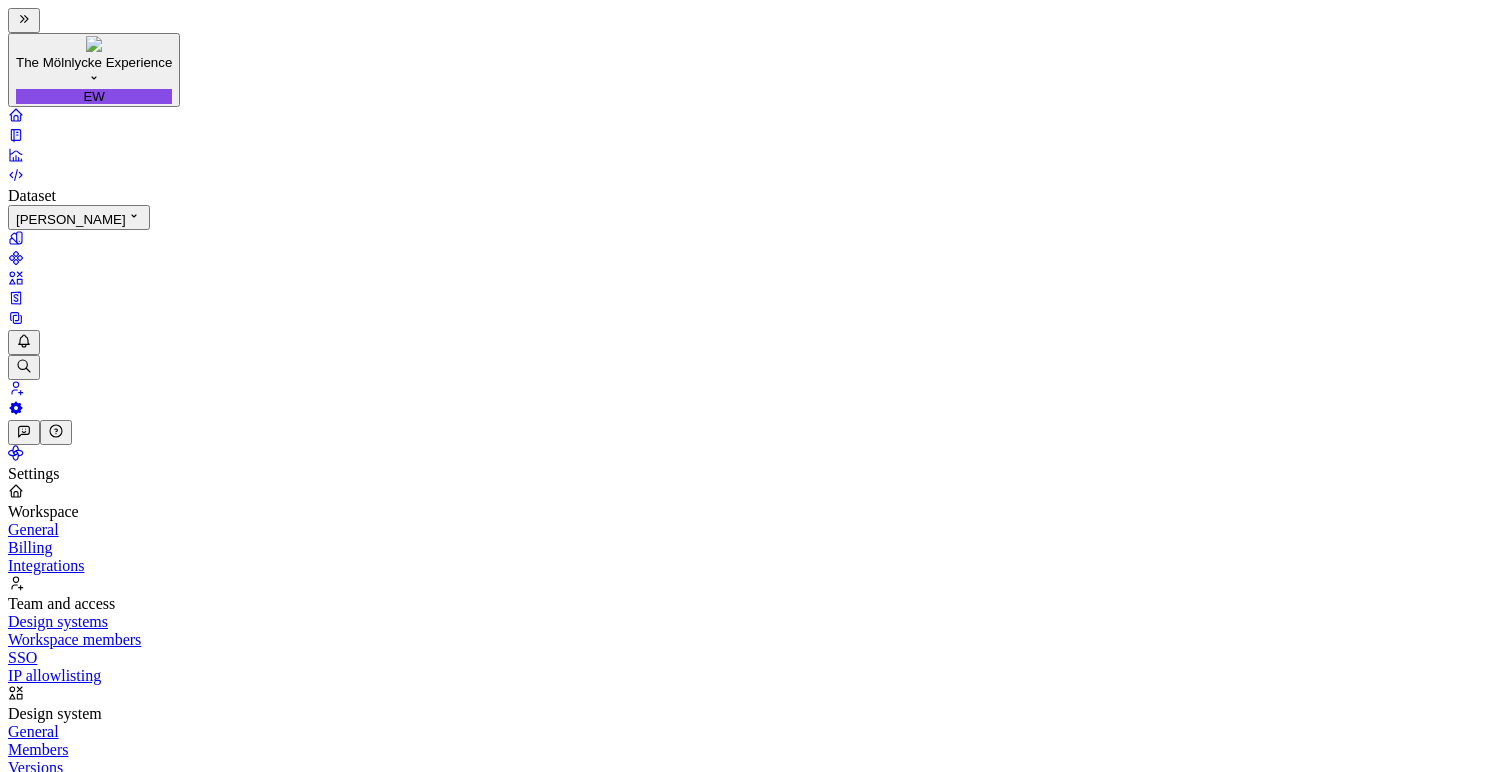 scroll, scrollTop: 0, scrollLeft: 0, axis: both 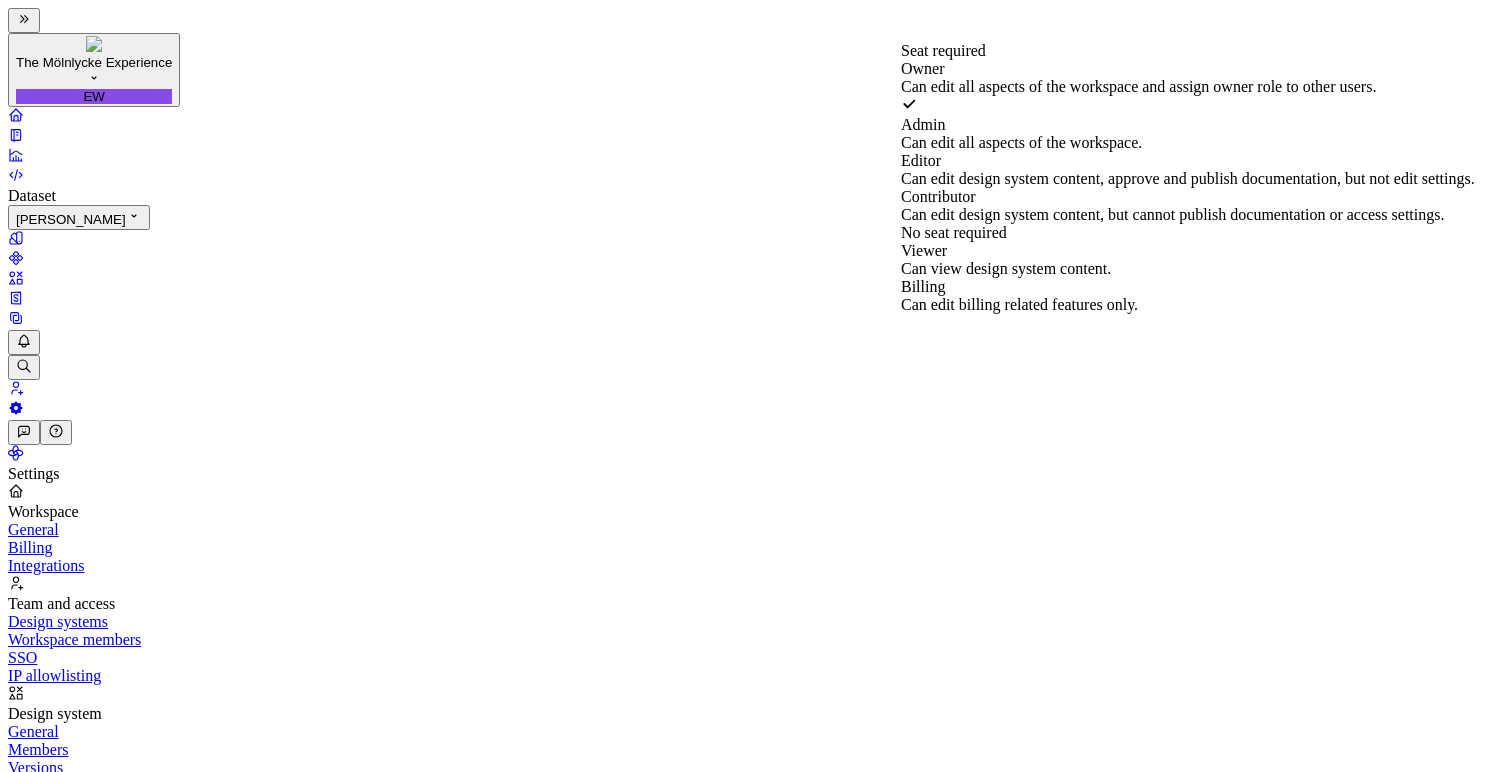 click on "3 / 3 editor seats assigned Member Workspace role KW [PERSON_NAME] [EMAIL_ADDRESS][PERSON_NAME][DOMAIN_NAME] Owner EW [PERSON_NAME] [PERSON_NAME][EMAIL_ADDRESS][PERSON_NAME][DOMAIN_NAME] Admin Change role ME Mattias E [EMAIL_ADDRESS][DOMAIN_NAME] Admin Change role A [EMAIL_ADDRESS][PERSON_NAME][DOMAIN_NAME] Viewer Change role A [EMAIL_ADDRESS][DOMAIN_NAME] Viewer Change role A [PERSON_NAME][EMAIL_ADDRESS][DOMAIN_NAME] Viewer Change role A [EMAIL_ADDRESS][PERSON_NAME][DOMAIN_NAME] Viewer Change role A [PERSON_NAME][EMAIL_ADDRESS][PERSON_NAME][DOMAIN_NAME] Viewer Change role A [PERSON_NAME][EMAIL_ADDRESS][DOMAIN_NAME] Viewer Change role A [PERSON_NAME][EMAIL_ADDRESS][DOMAIN_NAME] Viewer Change role A [EMAIL_ADDRESS][DOMAIN_NAME] Viewer Change role A [PERSON_NAME][EMAIL_ADDRESS][PERSON_NAME][DOMAIN_NAME] Viewer Change role A [EMAIL_ADDRESS][DOMAIN_NAME] Viewer Change role A [PERSON_NAME][EMAIL_ADDRESS][PERSON_NAME][DOMAIN_NAME] Viewer Change role A [EMAIL_ADDRESS][DOMAIN_NAME] Viewer Change role A [PERSON_NAME][EMAIL_ADDRESS][PERSON_NAME][DOMAIN_NAME] Viewer Change role A [EMAIL_ADDRESS][DOMAIN_NAME] Viewer Change role A [PERSON_NAME][EMAIL_ADDRESS][PERSON_NAME][DOMAIN_NAME] Viewer Change role A [EMAIL_ADDRESS][DOMAIN_NAME] Viewer Change role A Viewer Change role A A A" at bounding box center (756, 13618) 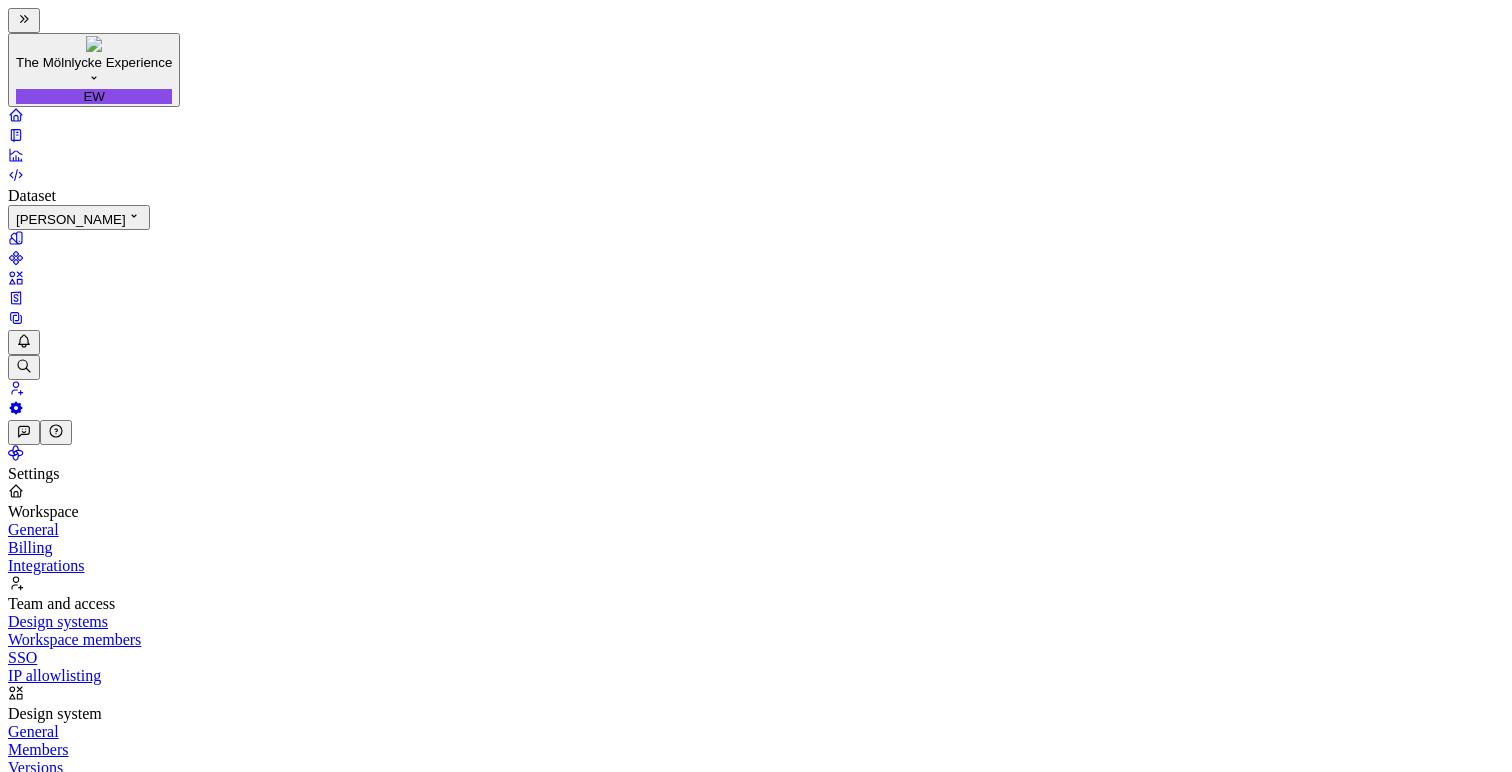 click at bounding box center (853, 1228) 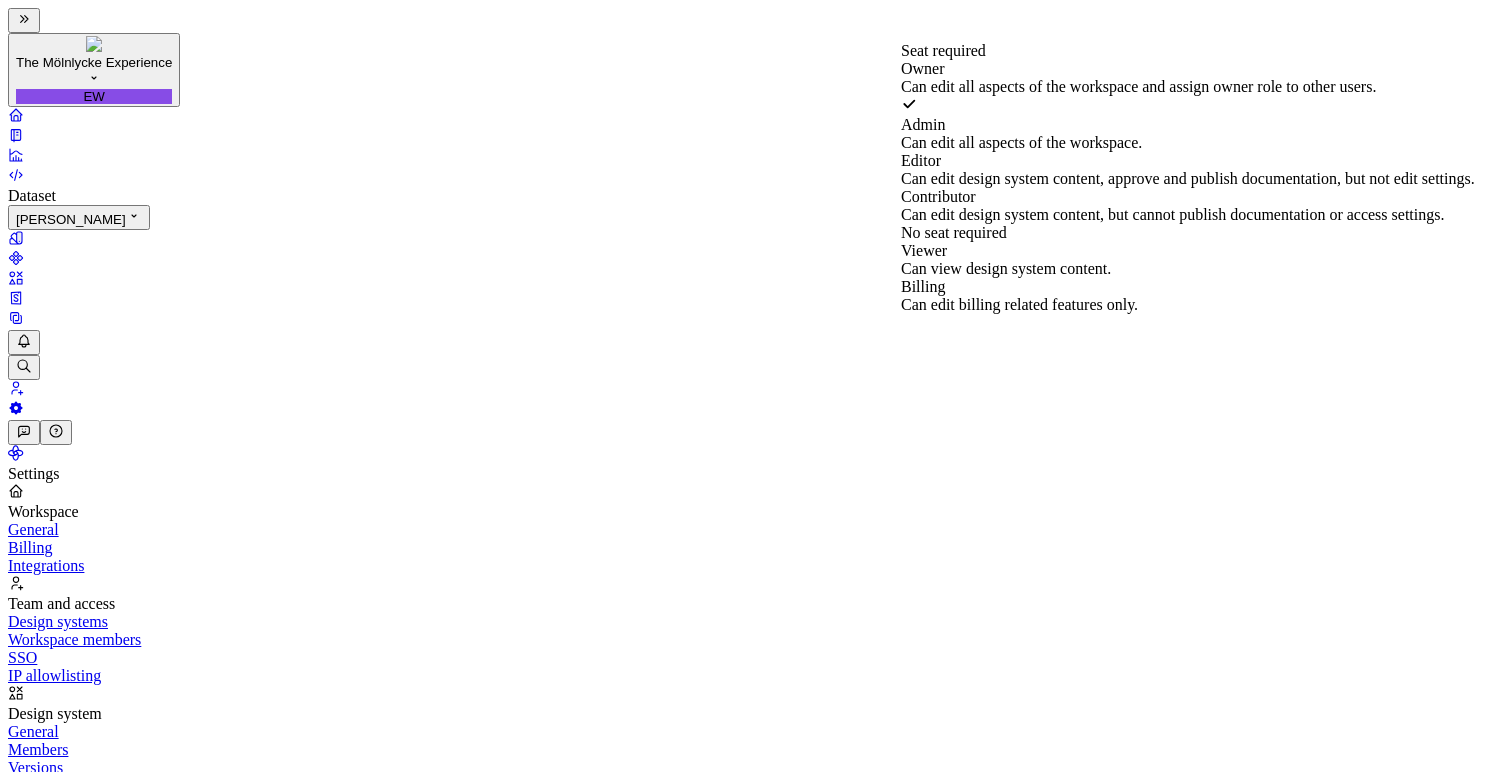 scroll, scrollTop: 55, scrollLeft: 0, axis: vertical 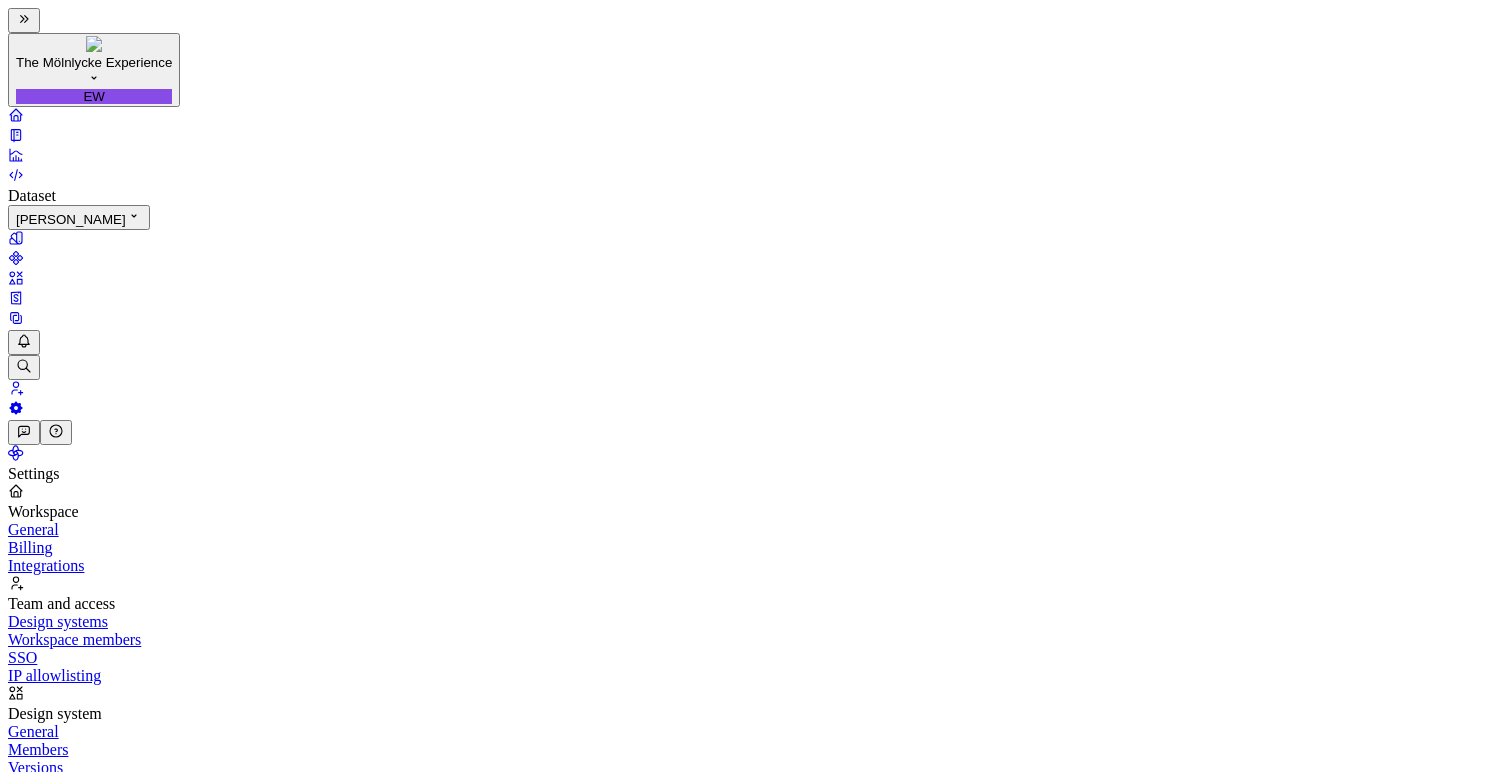 click on "3 / 3 editor seats assigned Member Workspace role KW [PERSON_NAME] [EMAIL_ADDRESS][PERSON_NAME][DOMAIN_NAME] Owner EW [PERSON_NAME] [PERSON_NAME][EMAIL_ADDRESS][PERSON_NAME][DOMAIN_NAME] Admin Change role ME Mattias E [EMAIL_ADDRESS][DOMAIN_NAME] Admin Change role A [EMAIL_ADDRESS][PERSON_NAME][DOMAIN_NAME] Viewer Change role A [EMAIL_ADDRESS][DOMAIN_NAME] Viewer Change role A [PERSON_NAME][EMAIL_ADDRESS][DOMAIN_NAME] Viewer Change role A [EMAIL_ADDRESS][PERSON_NAME][DOMAIN_NAME] Viewer Change role A [PERSON_NAME][EMAIL_ADDRESS][PERSON_NAME][DOMAIN_NAME] Viewer Change role A [PERSON_NAME][EMAIL_ADDRESS][DOMAIN_NAME] Viewer Change role A [PERSON_NAME][EMAIL_ADDRESS][DOMAIN_NAME] Viewer Change role A [EMAIL_ADDRESS][DOMAIN_NAME] Viewer Change role A [PERSON_NAME][EMAIL_ADDRESS][PERSON_NAME][DOMAIN_NAME] Viewer Change role A [EMAIL_ADDRESS][DOMAIN_NAME] Viewer Change role A [PERSON_NAME][EMAIL_ADDRESS][PERSON_NAME][DOMAIN_NAME] Viewer Change role A [EMAIL_ADDRESS][DOMAIN_NAME] Viewer Change role A [PERSON_NAME][EMAIL_ADDRESS][PERSON_NAME][DOMAIN_NAME] Viewer Change role A [EMAIL_ADDRESS][DOMAIN_NAME] Viewer Change role A [PERSON_NAME][EMAIL_ADDRESS][PERSON_NAME][DOMAIN_NAME] Viewer Change role A [EMAIL_ADDRESS][DOMAIN_NAME] Viewer Change role A Viewer Change role A A A" at bounding box center (756, 13618) 